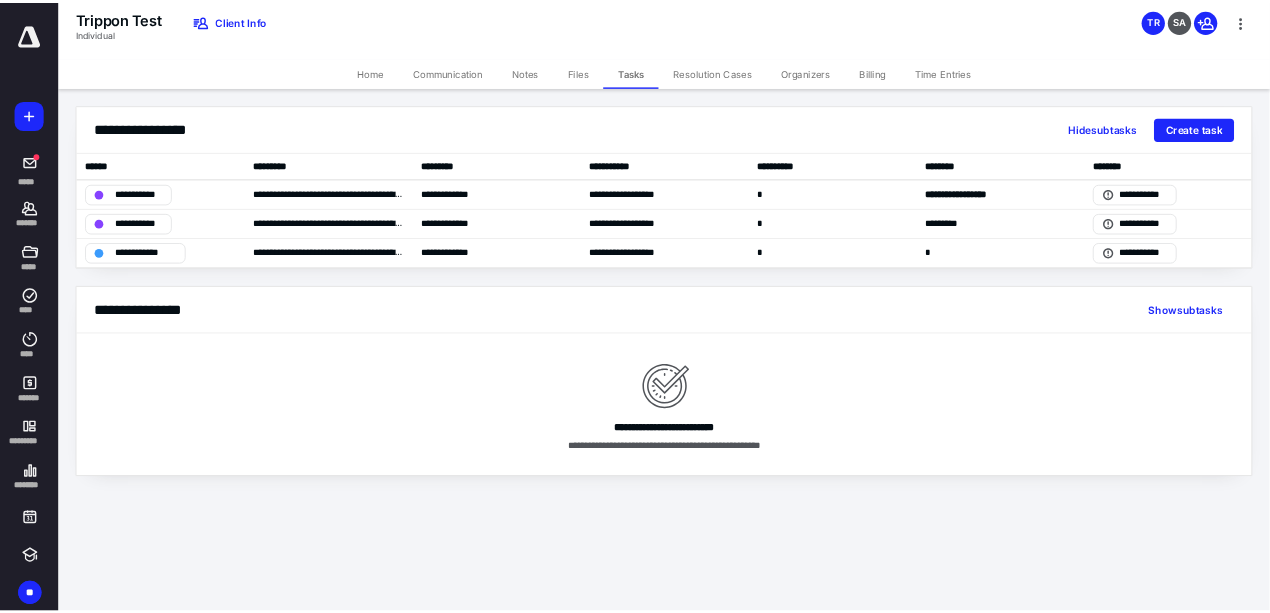 scroll, scrollTop: 0, scrollLeft: 0, axis: both 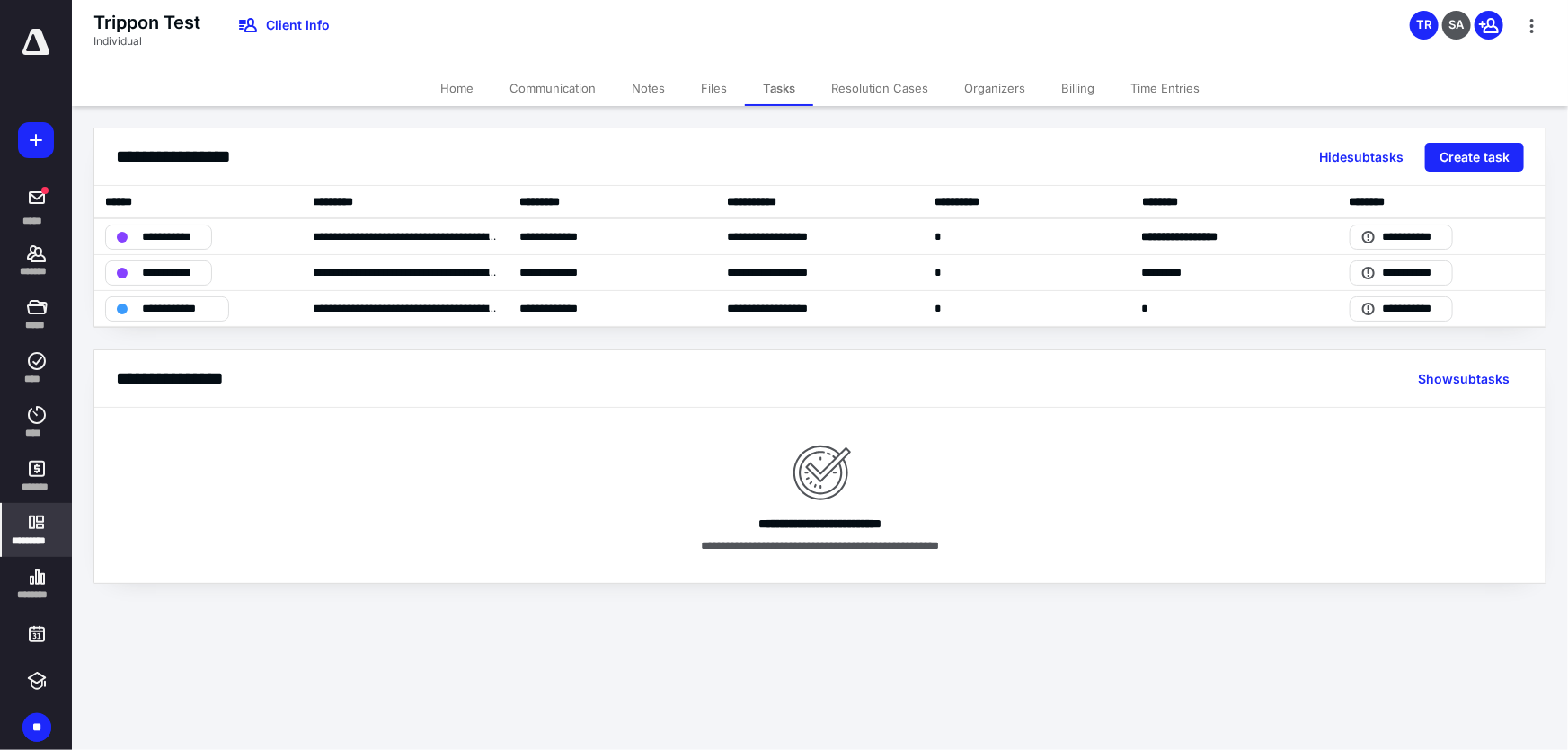 click 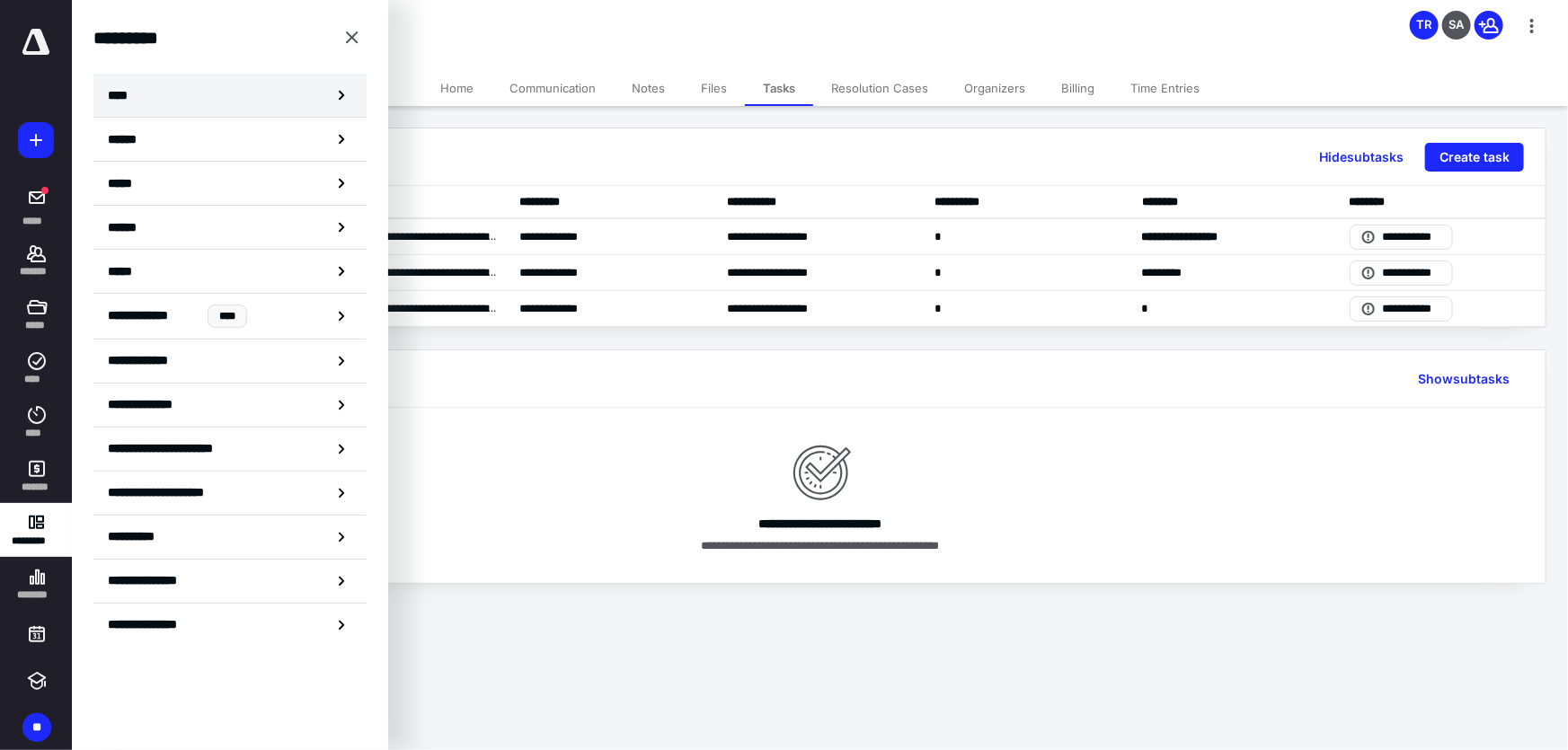 click on "****" at bounding box center (230, 95) 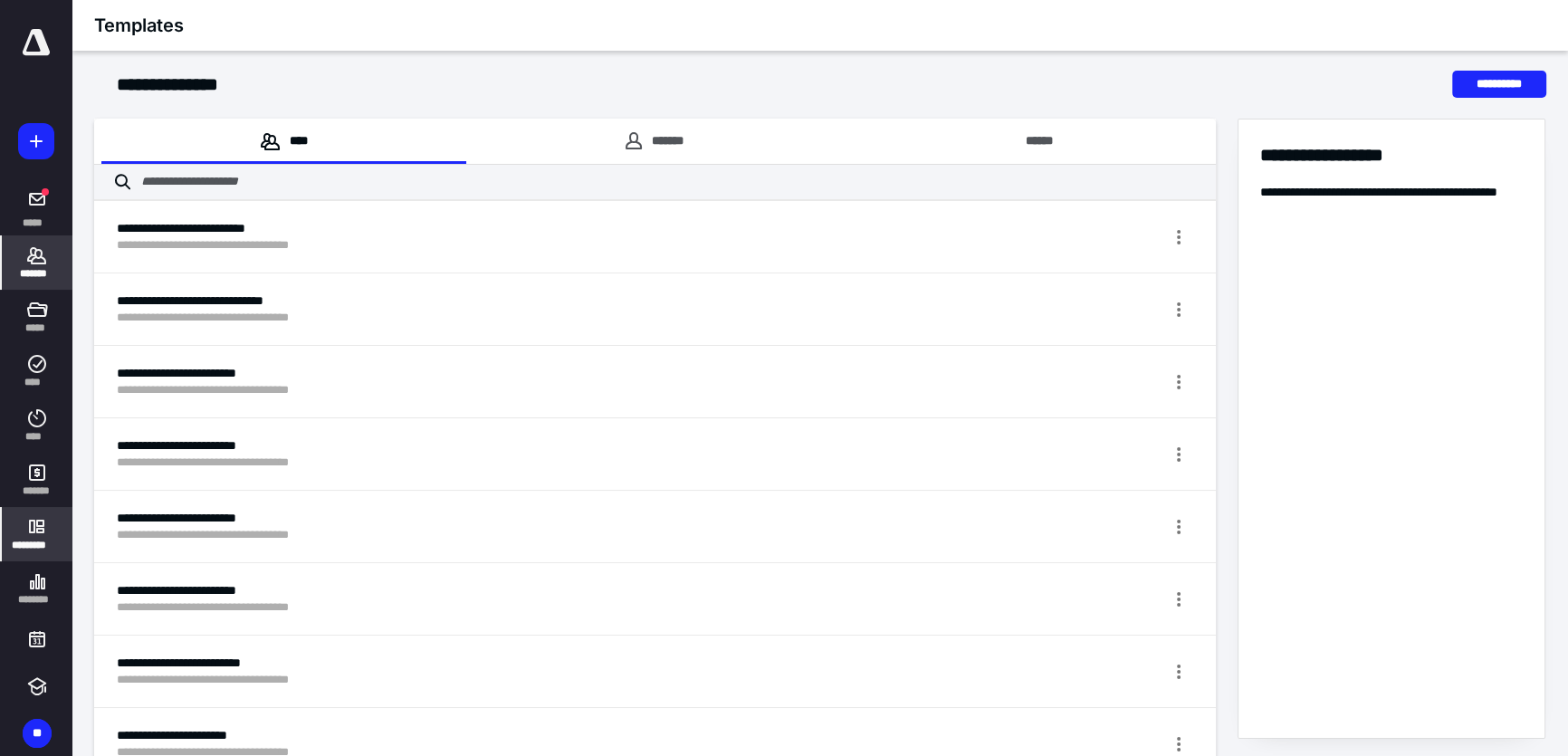 click on "*******" at bounding box center (37, 273) 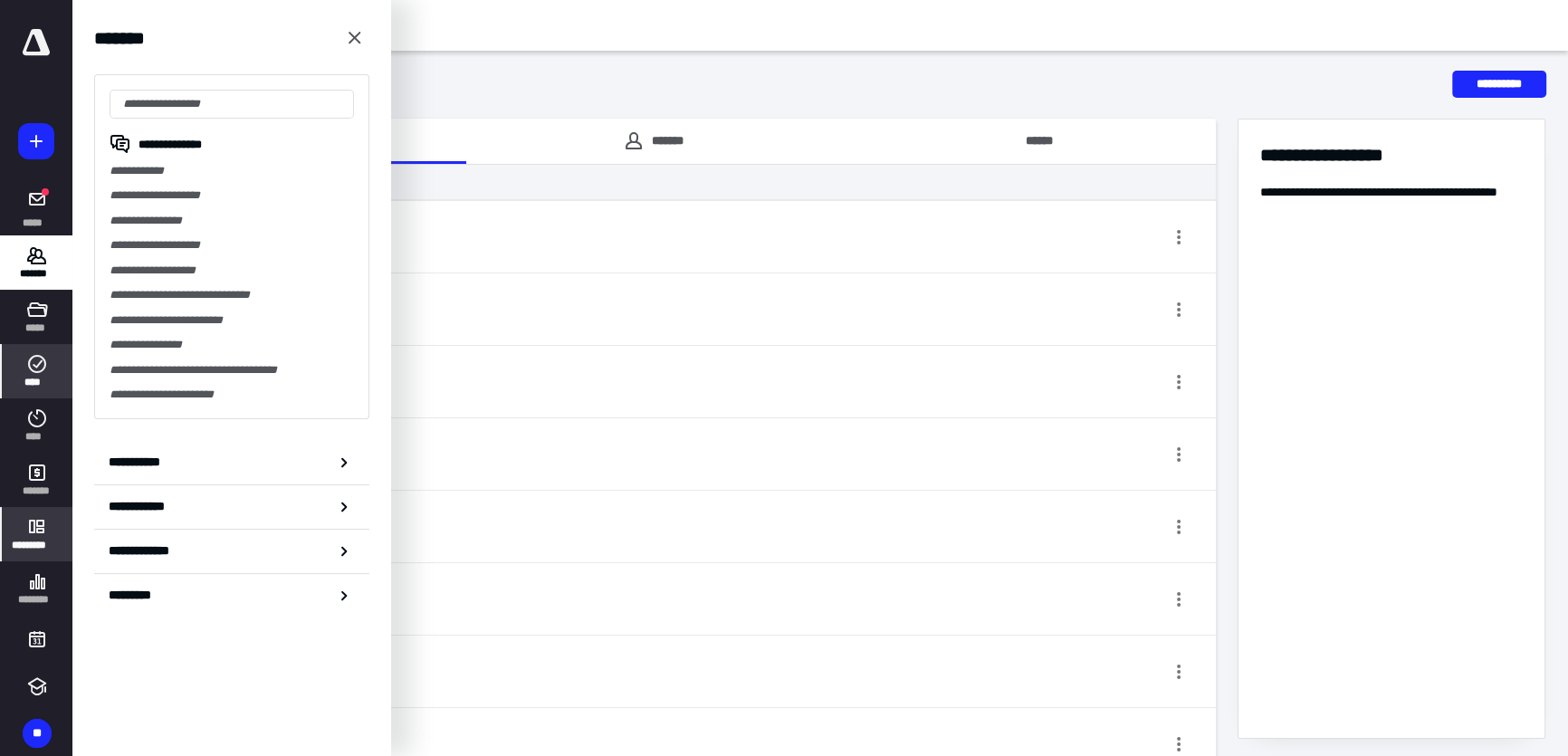 click on "****" at bounding box center [37, 371] 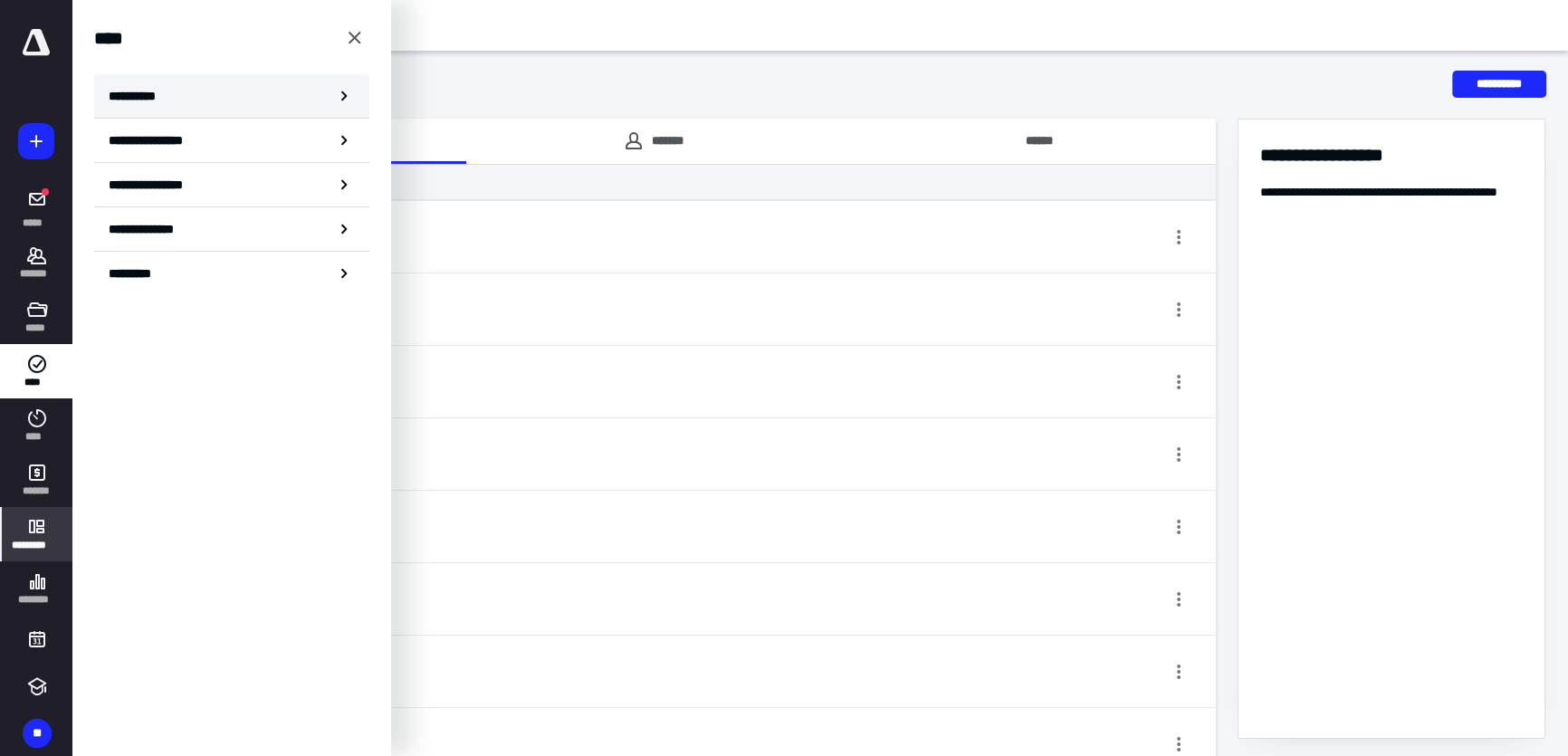 click on "**********" at bounding box center (232, 96) 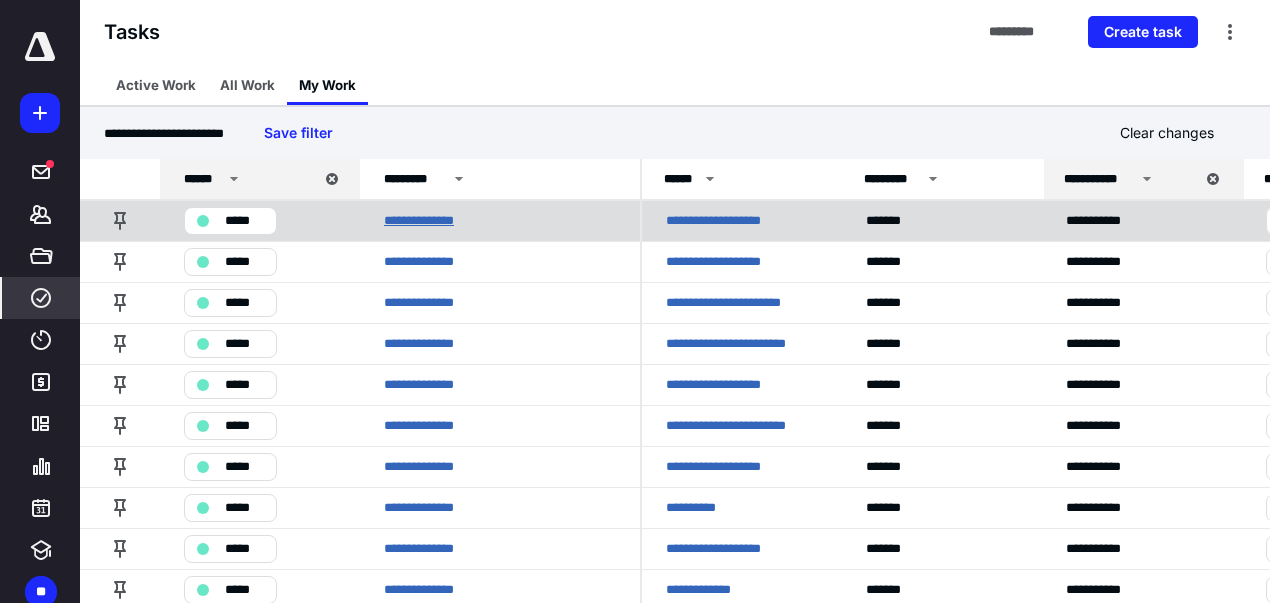 click on "**********" at bounding box center [430, 221] 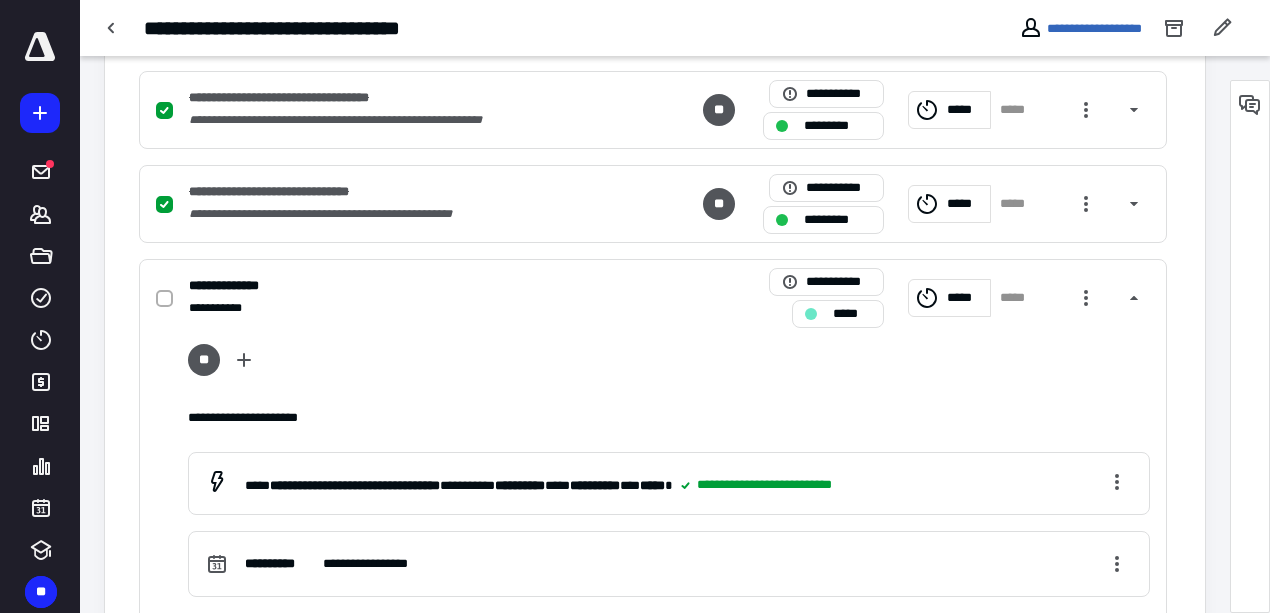 scroll, scrollTop: 440, scrollLeft: 0, axis: vertical 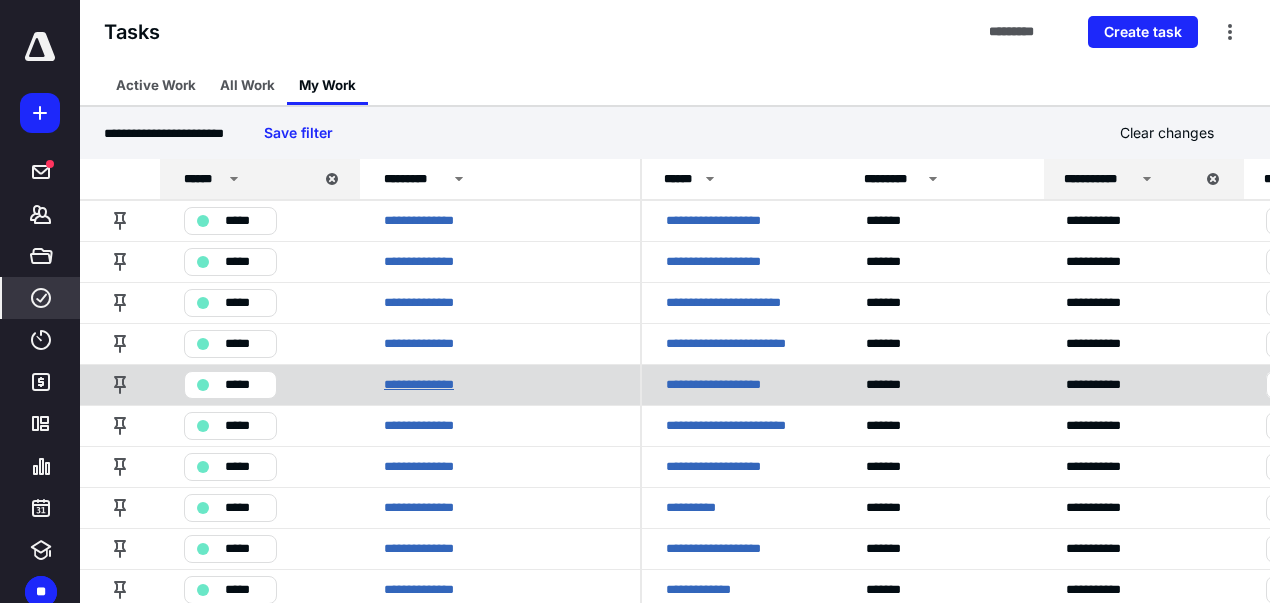 click on "**********" at bounding box center (430, 385) 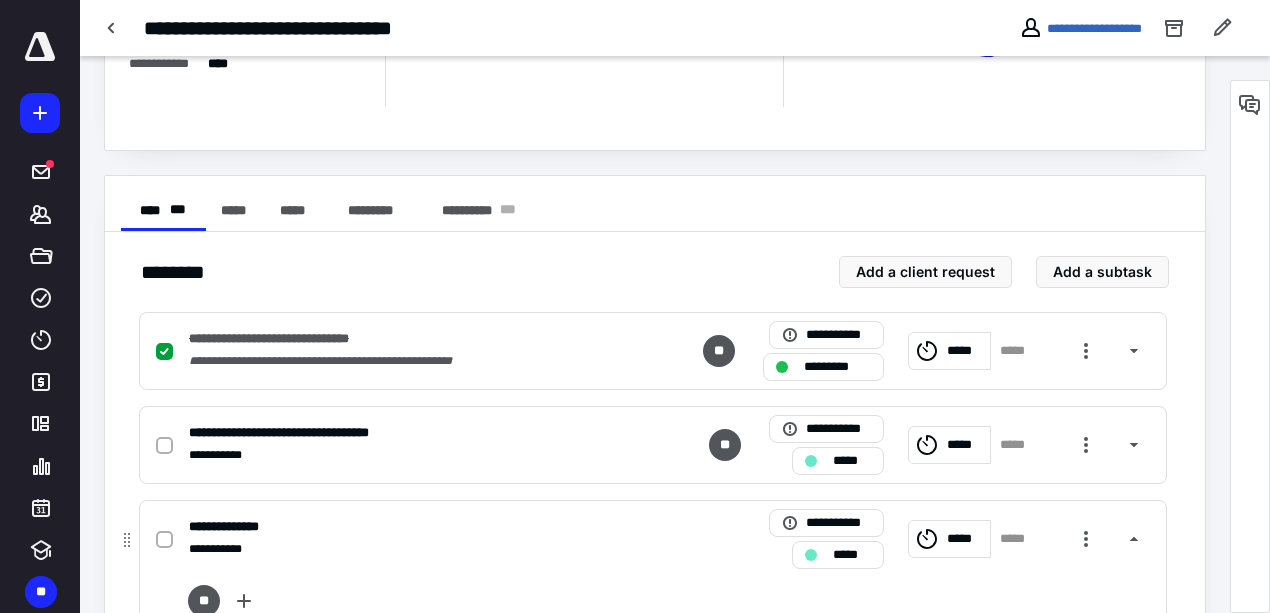 scroll, scrollTop: 466, scrollLeft: 0, axis: vertical 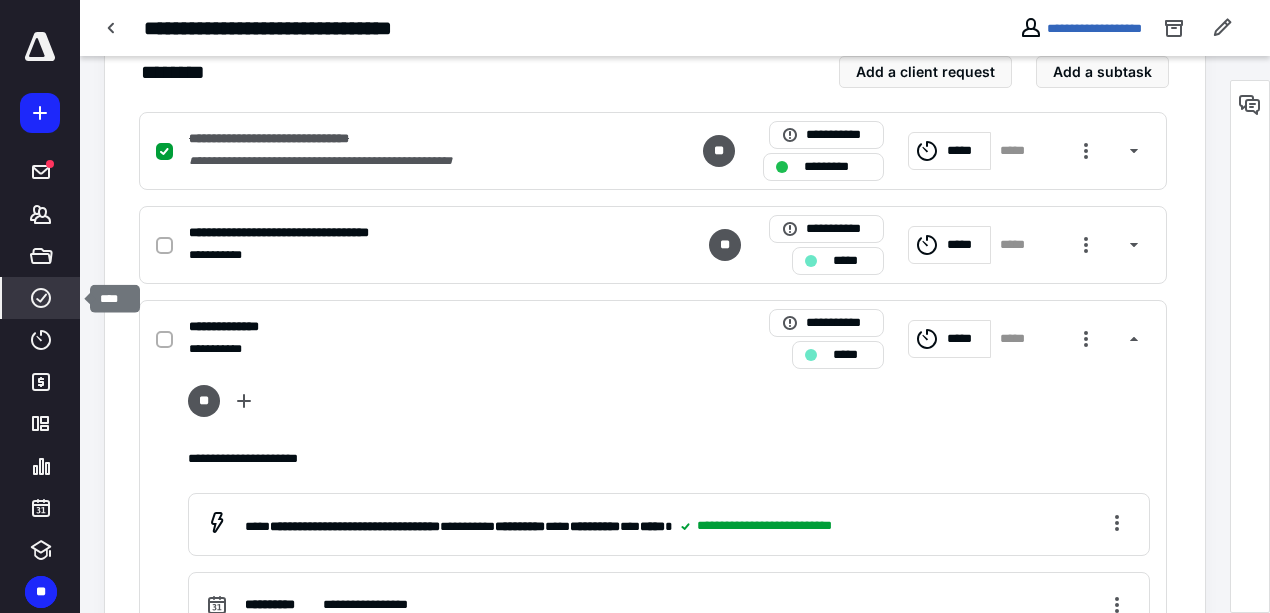 click on "****" at bounding box center (41, 298) 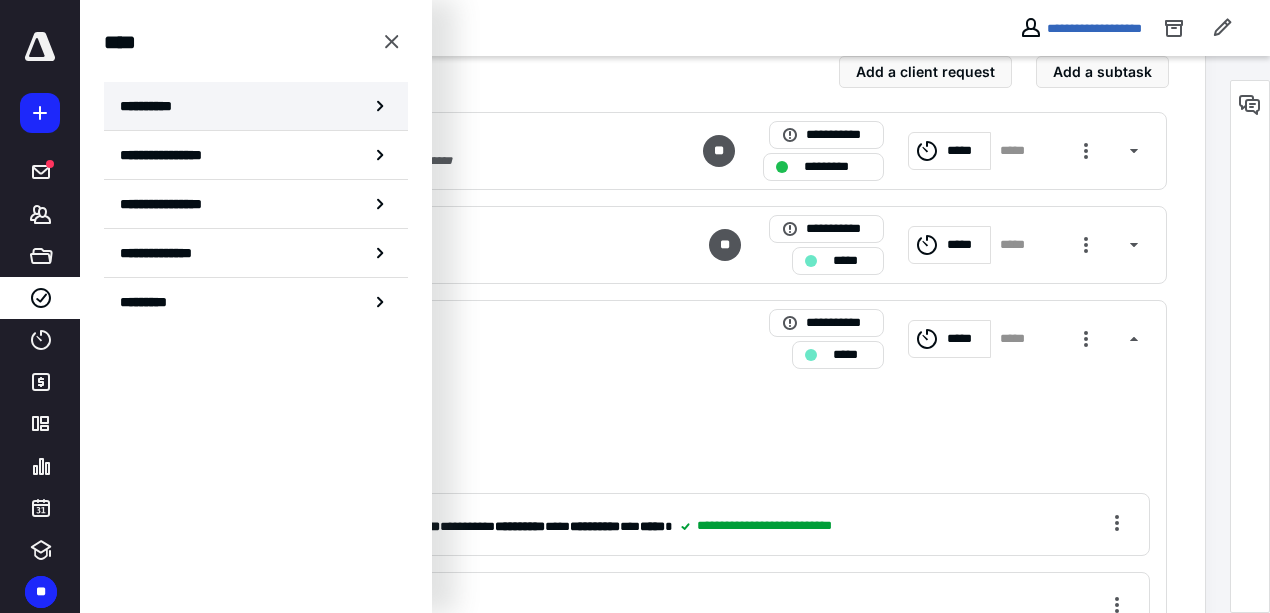 click on "**********" at bounding box center (256, 106) 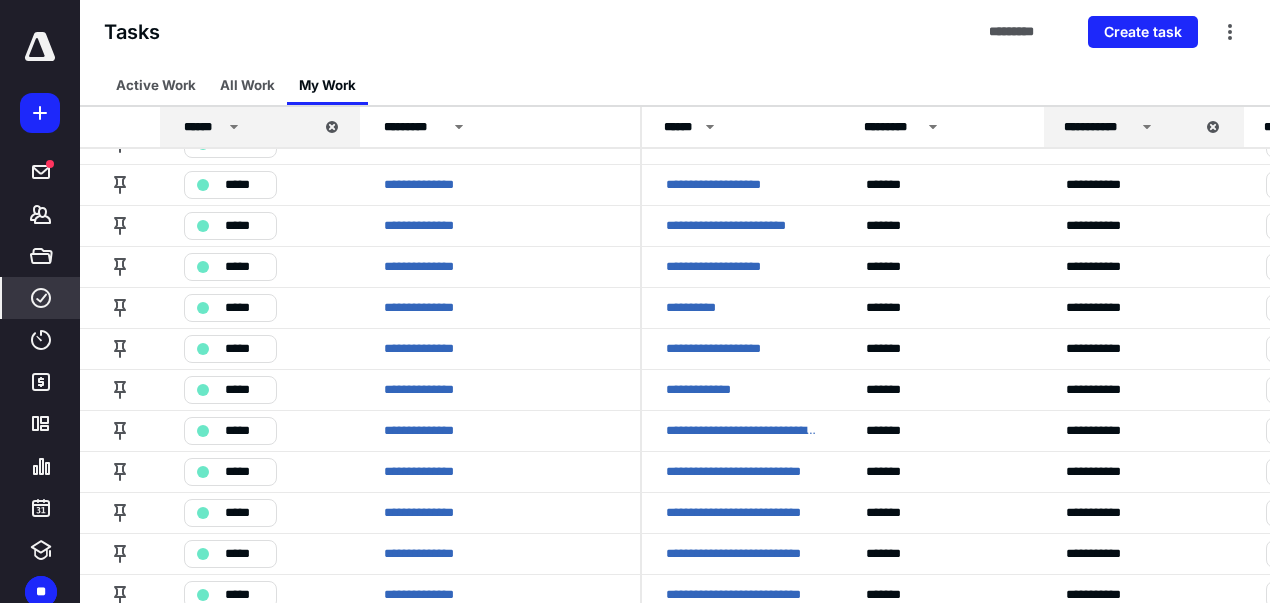 scroll, scrollTop: 0, scrollLeft: 0, axis: both 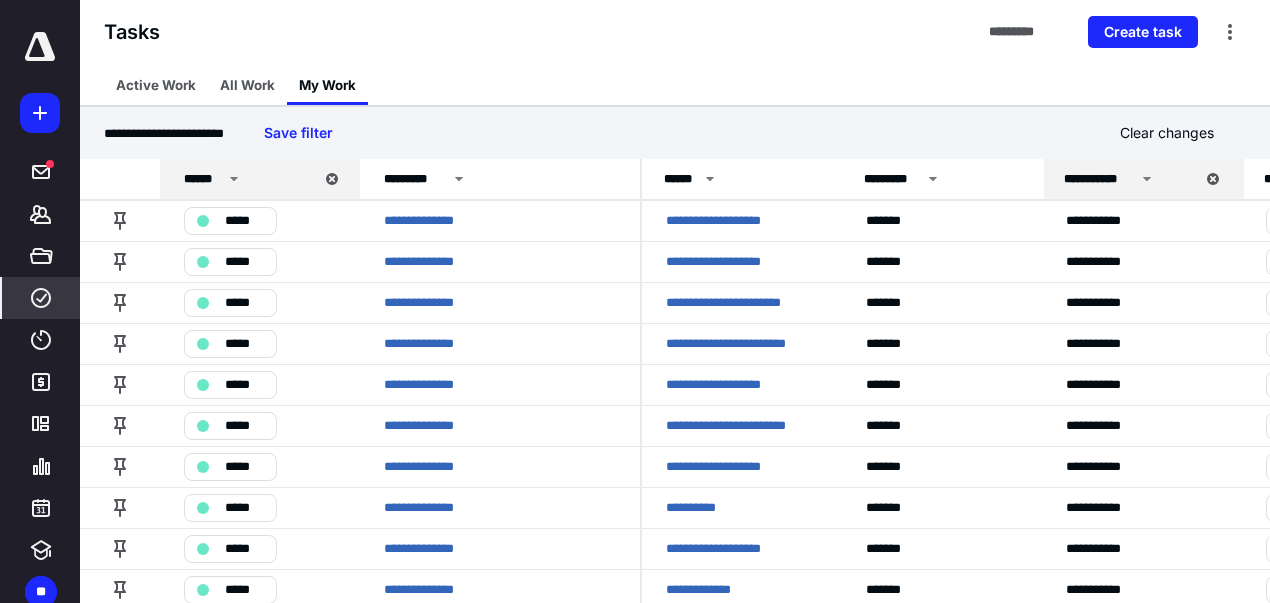 click on "Active Work All Work My Work" at bounding box center (675, 85) 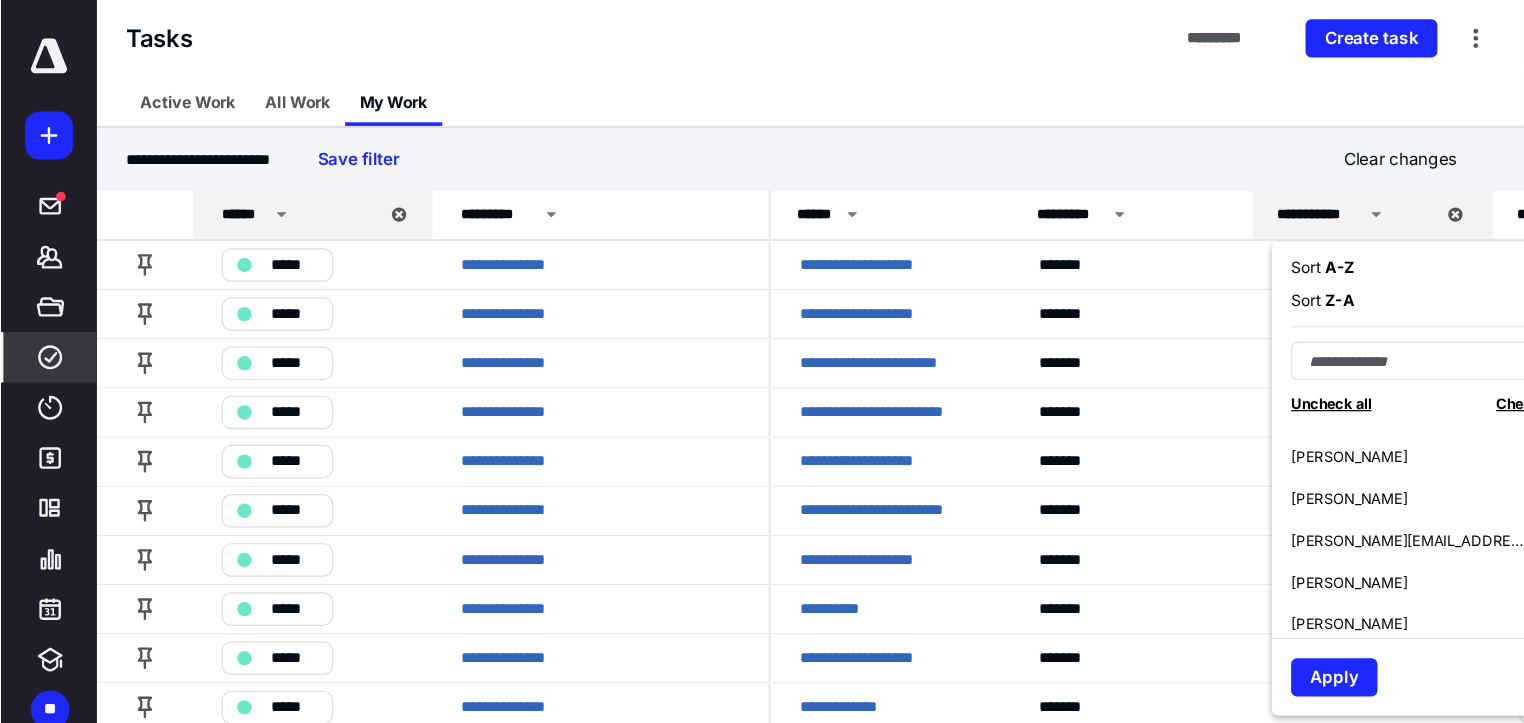 scroll, scrollTop: 333, scrollLeft: 0, axis: vertical 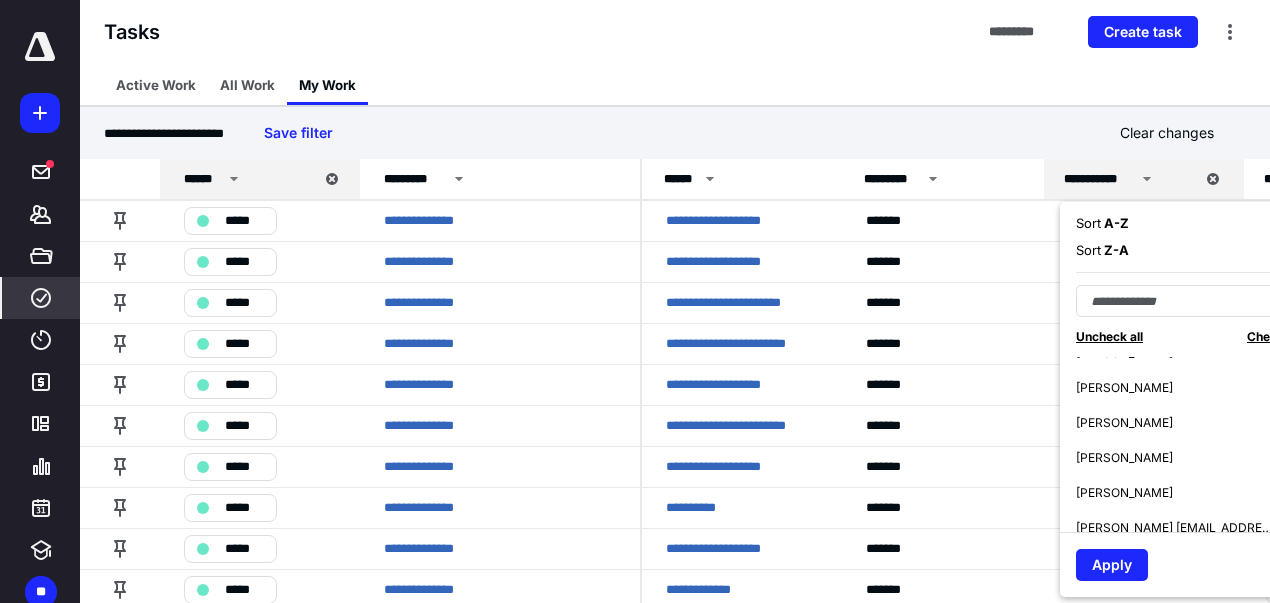 click on "[PERSON_NAME]" at bounding box center (1196, 457) 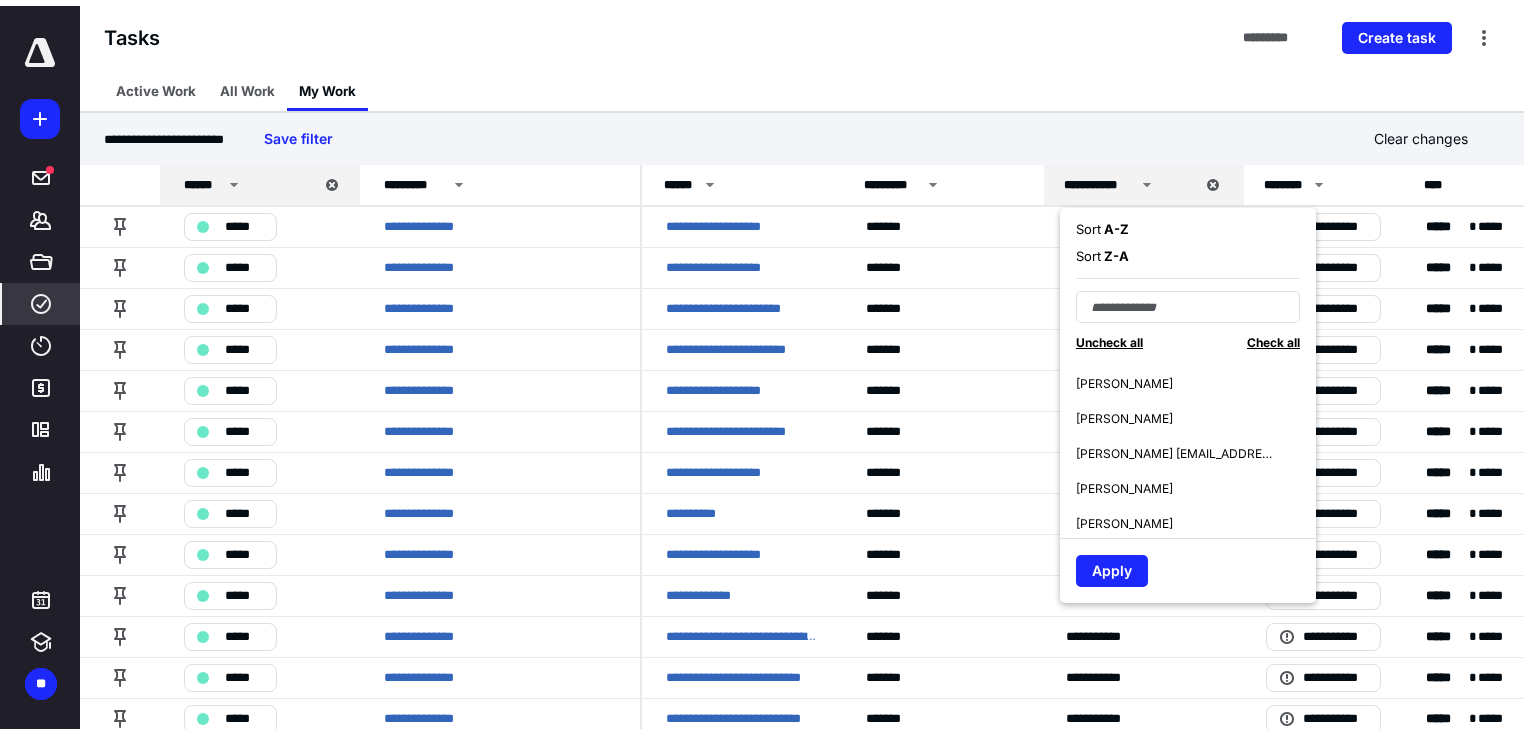 scroll, scrollTop: 493, scrollLeft: 0, axis: vertical 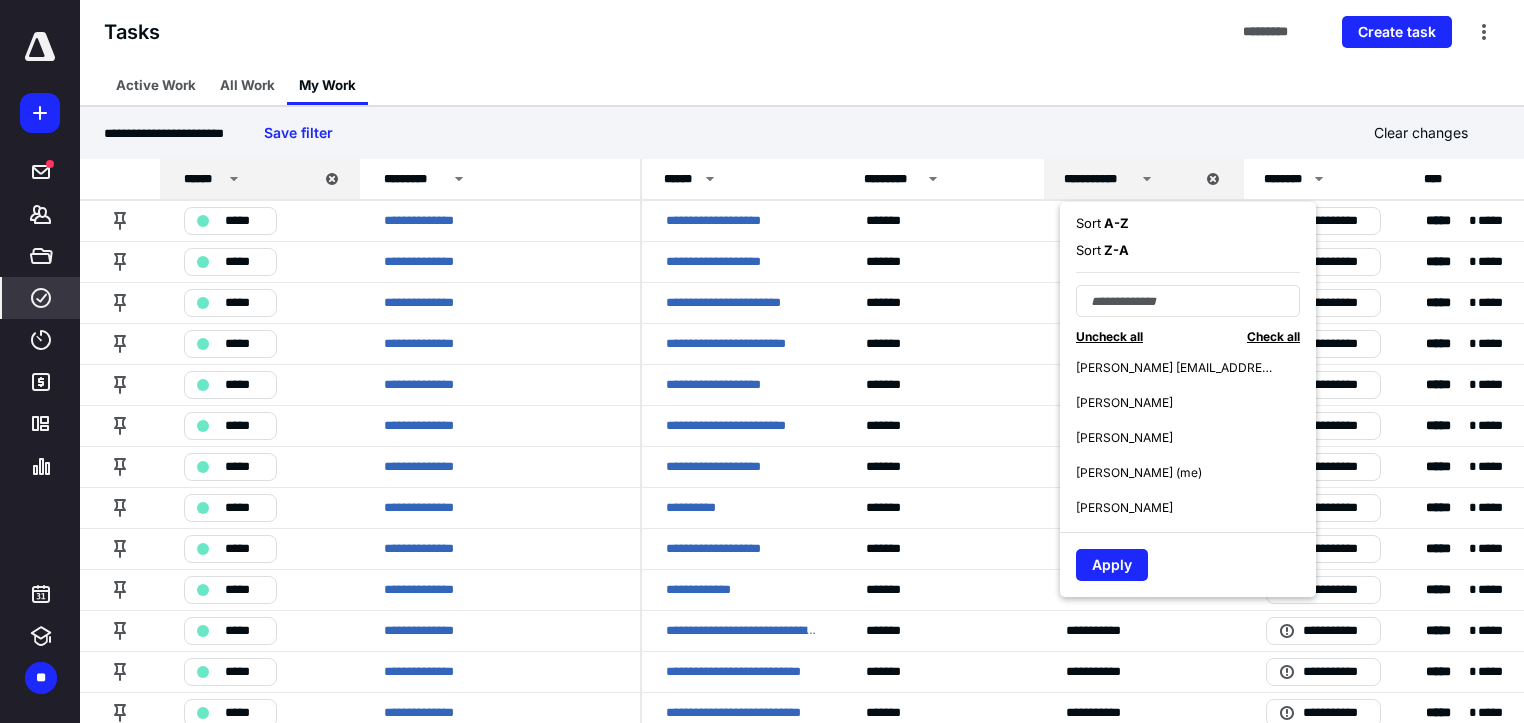 click on "[PERSON_NAME] (me)" at bounding box center (1139, 473) 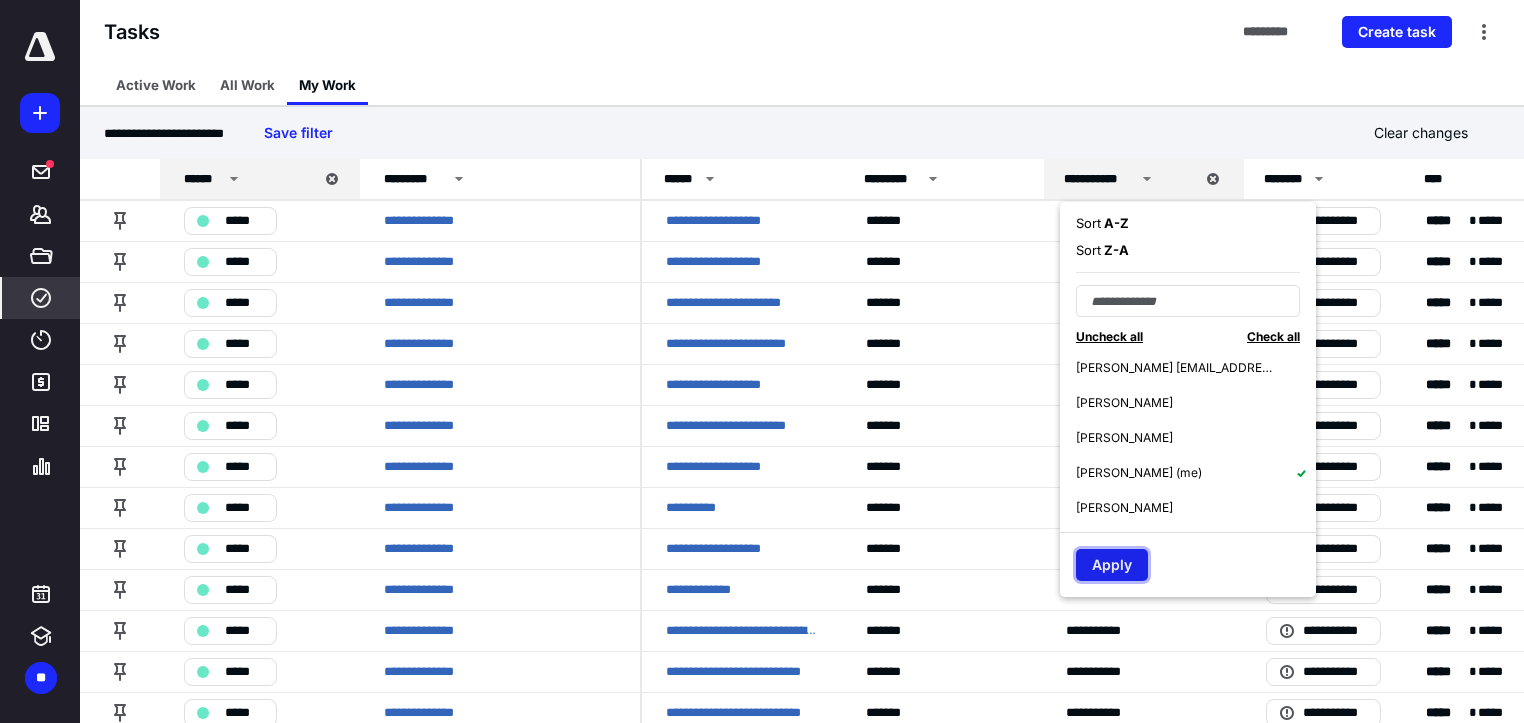 click on "Apply" at bounding box center [1112, 565] 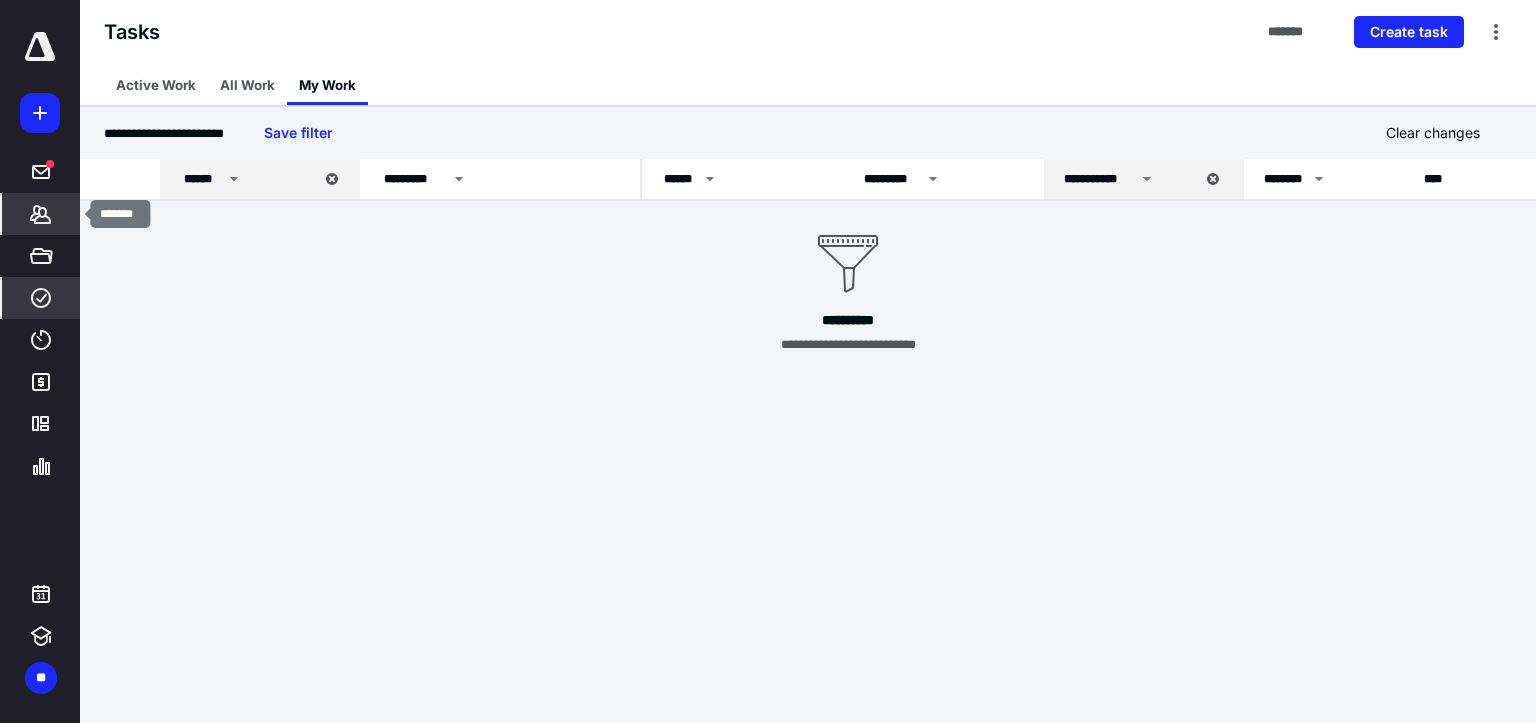 click 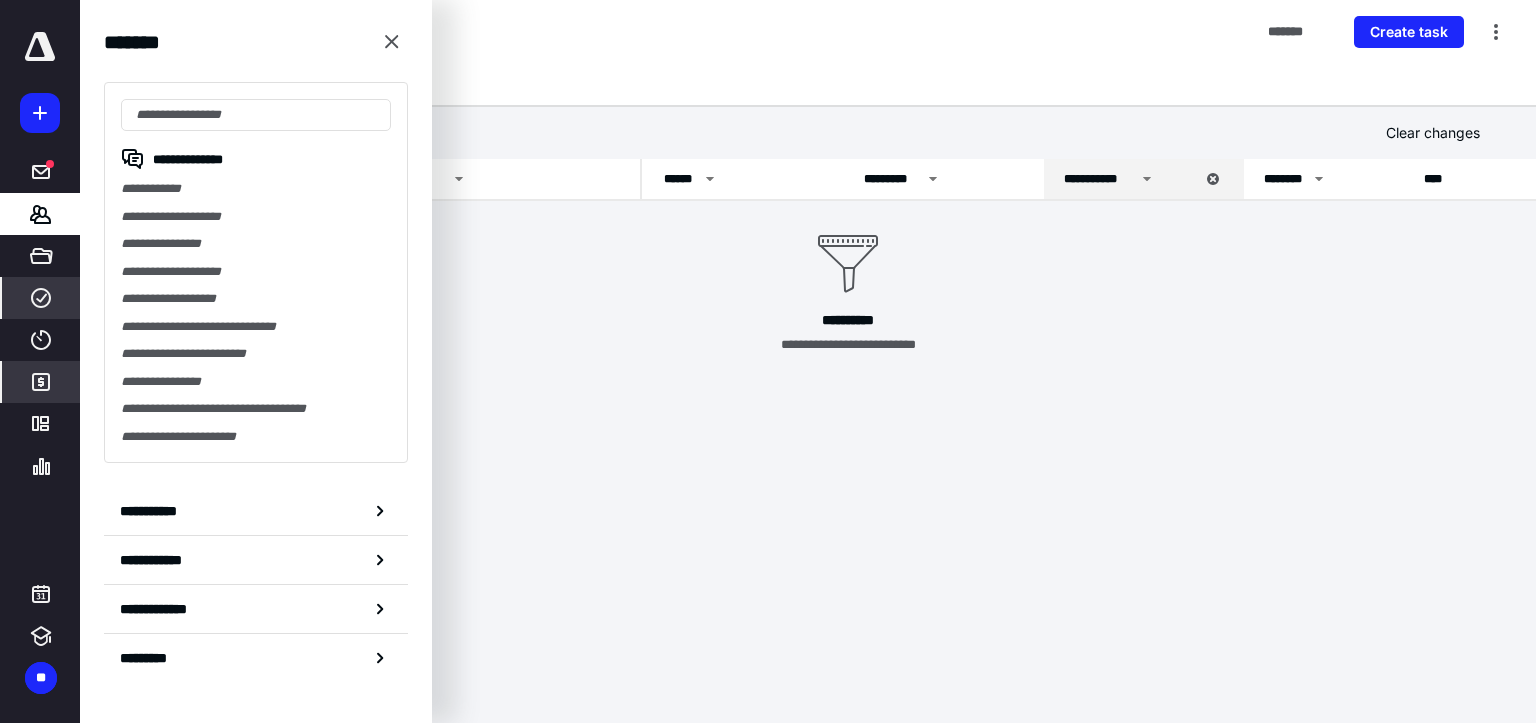 click on "*******" at bounding box center [41, 382] 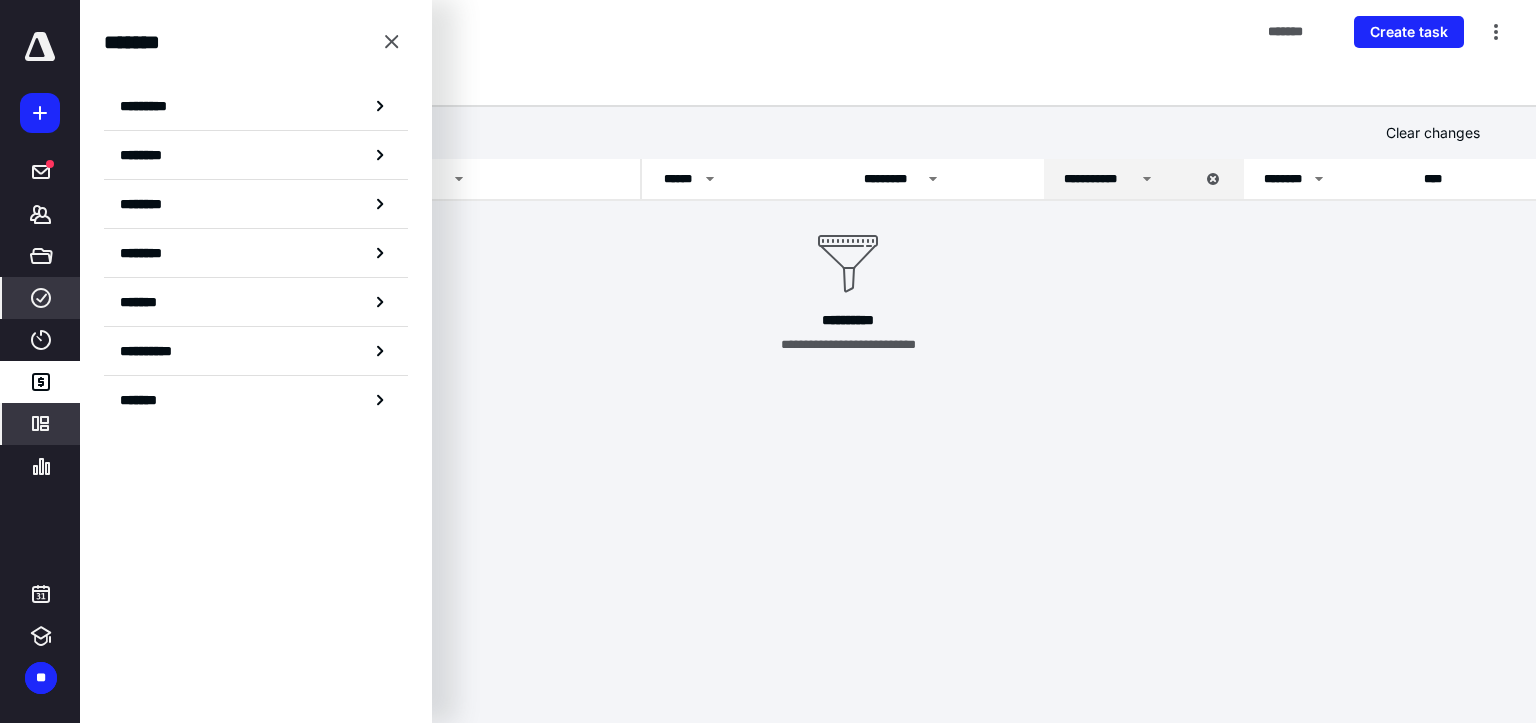 click 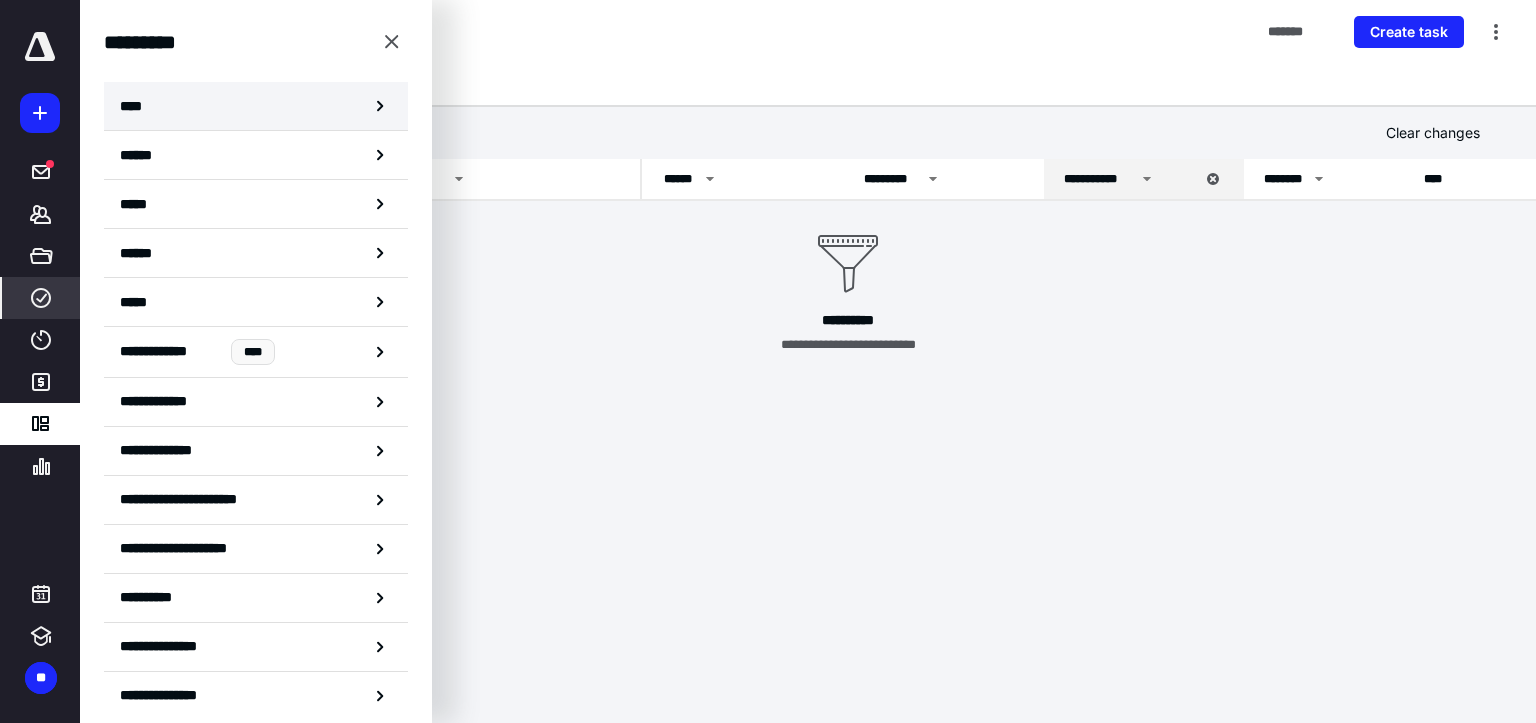 click on "****" at bounding box center (136, 106) 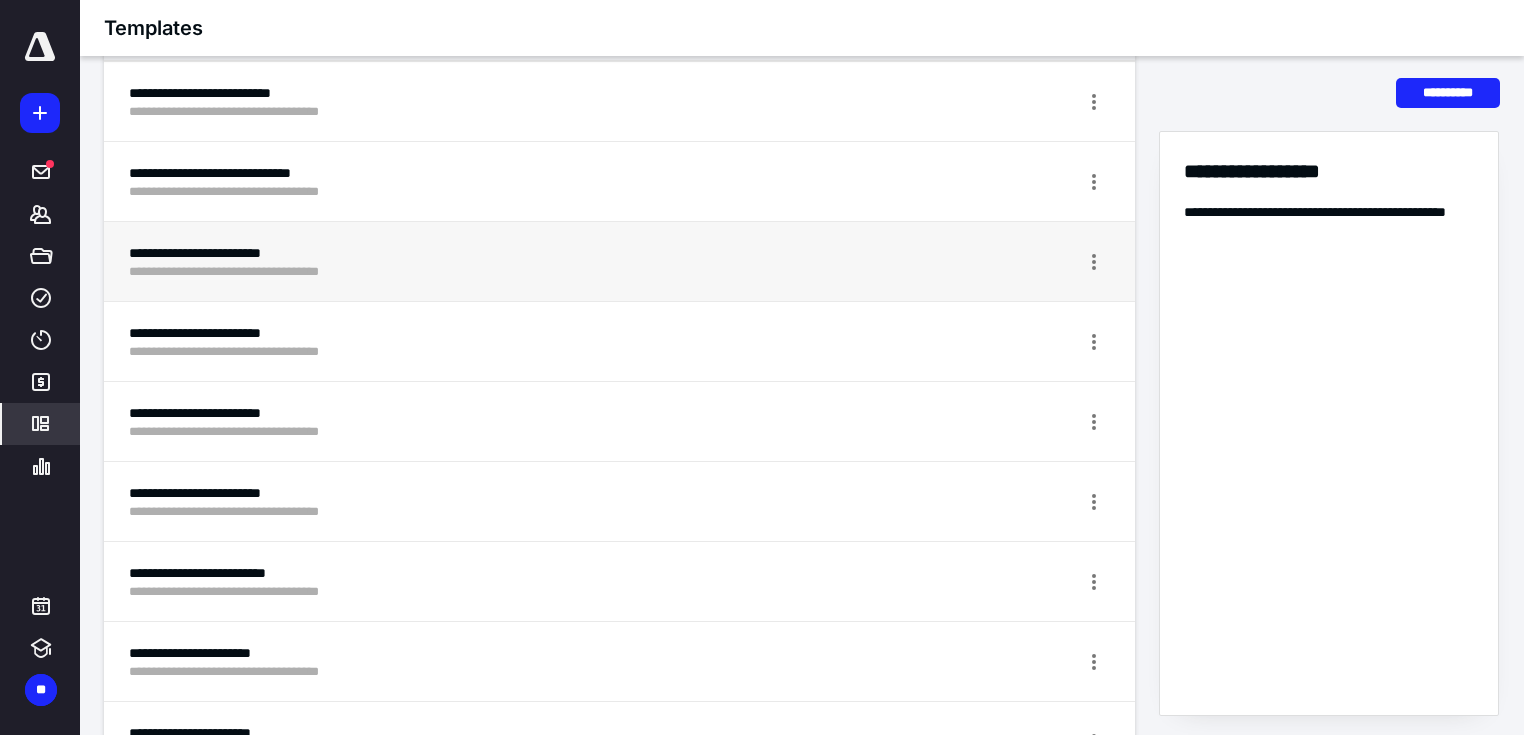 scroll, scrollTop: 240, scrollLeft: 0, axis: vertical 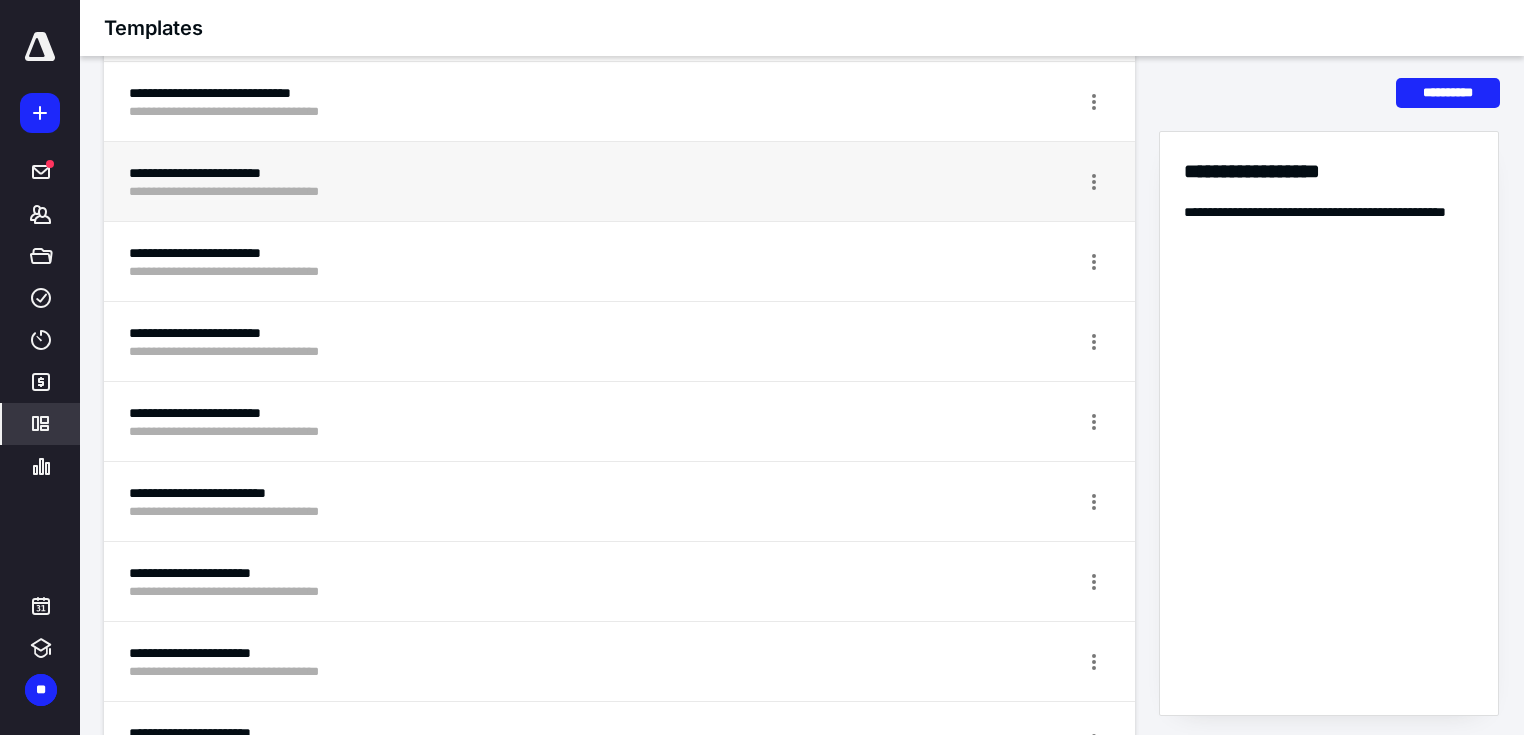 click on "**********" at bounding box center [619, 182] 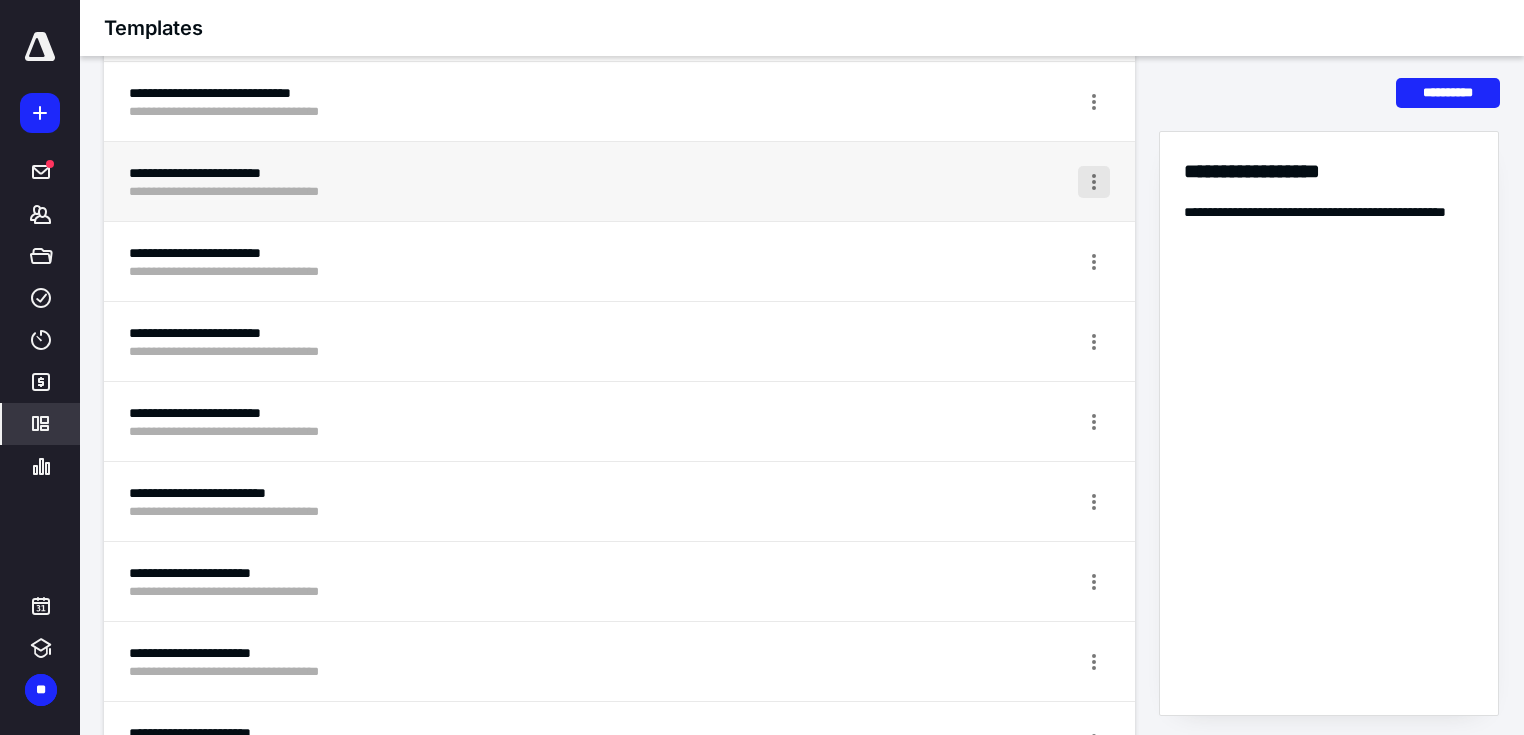 click at bounding box center [1094, 182] 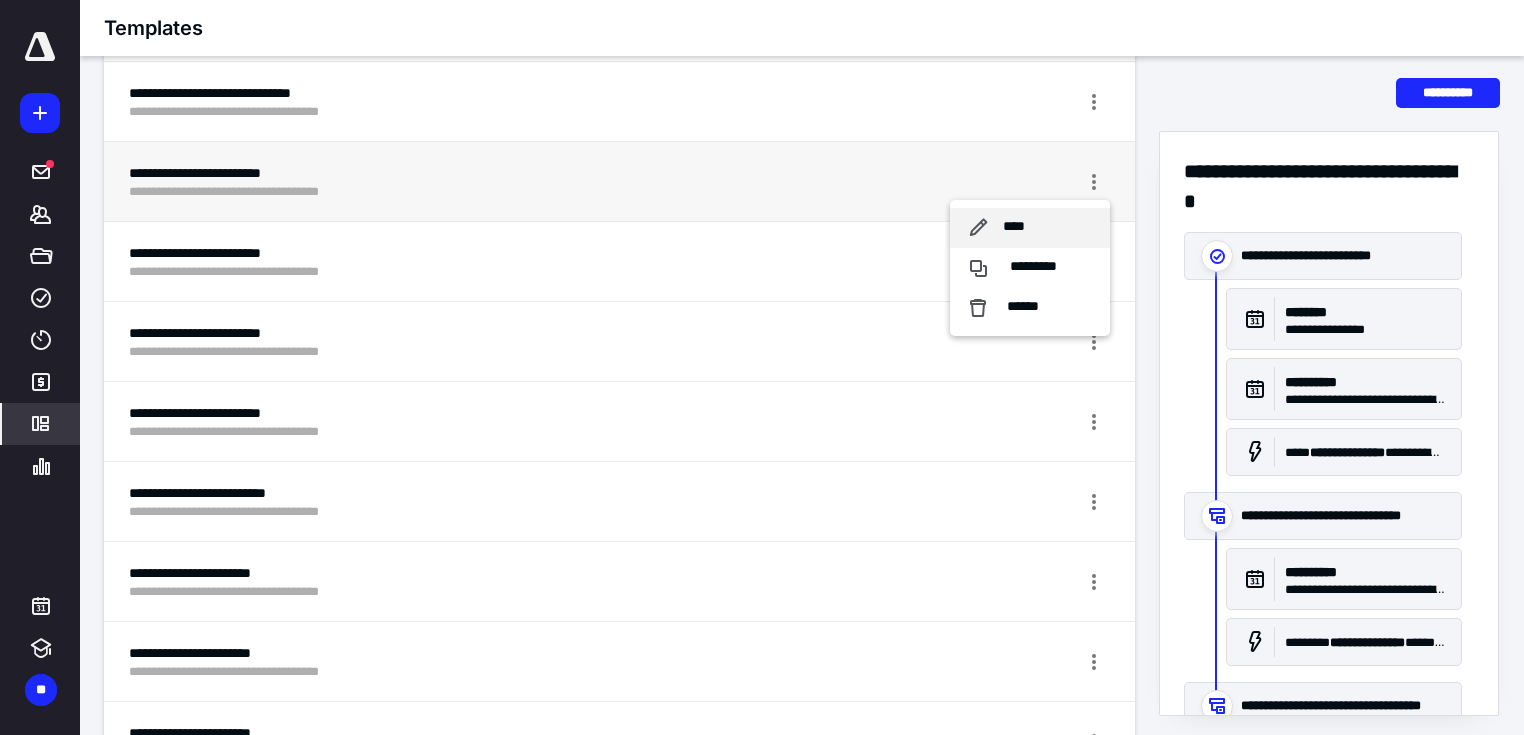 click on "****" at bounding box center (1014, 227) 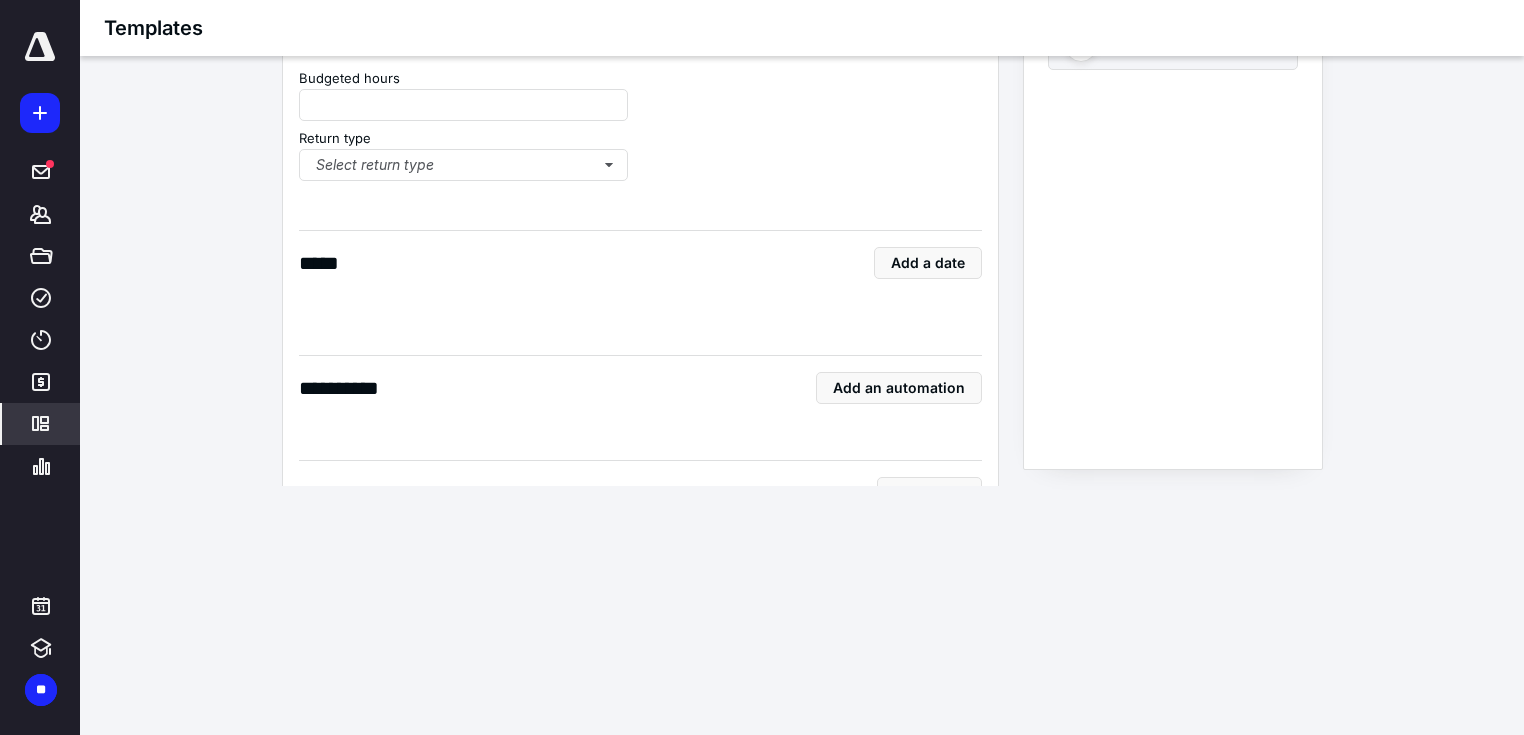 scroll, scrollTop: 15, scrollLeft: 0, axis: vertical 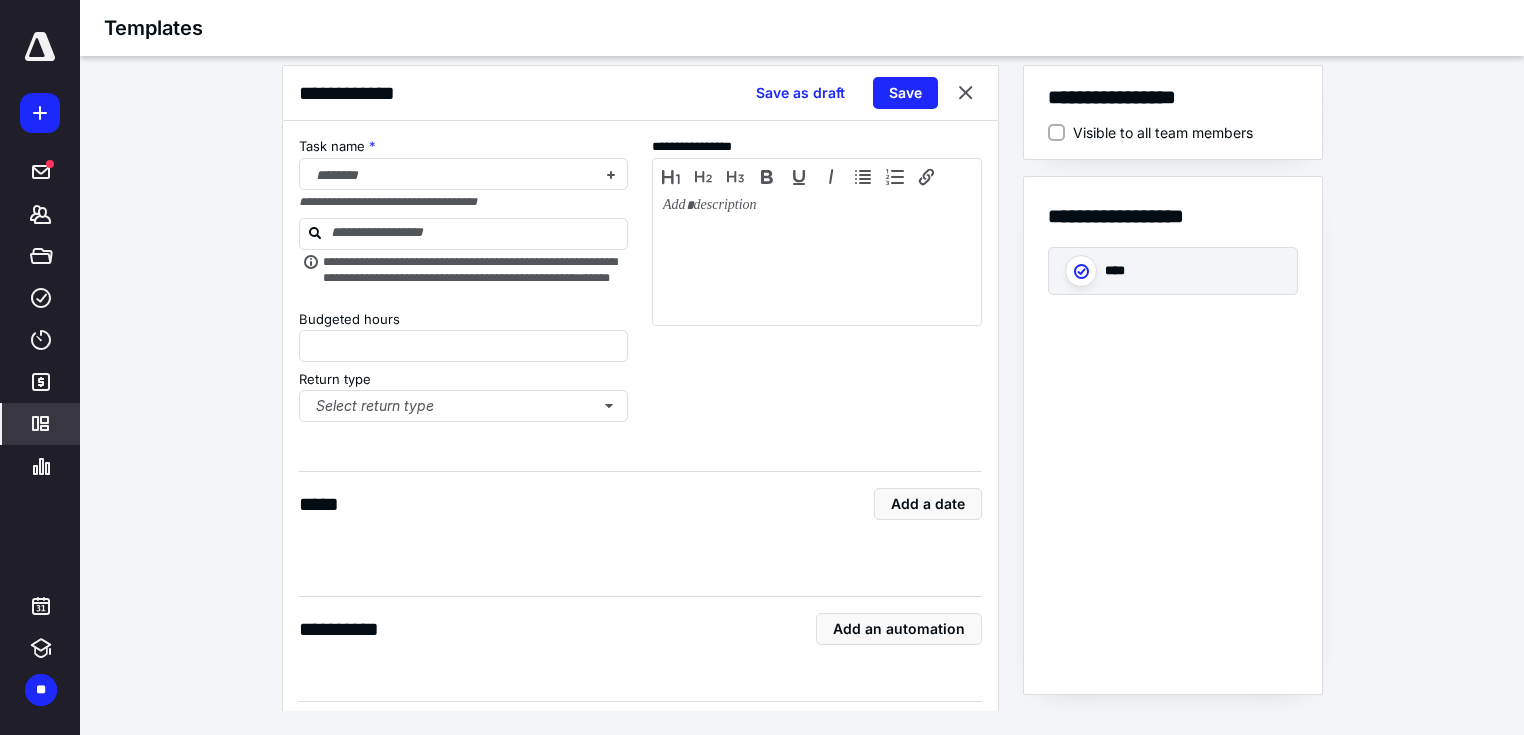 type on "*" 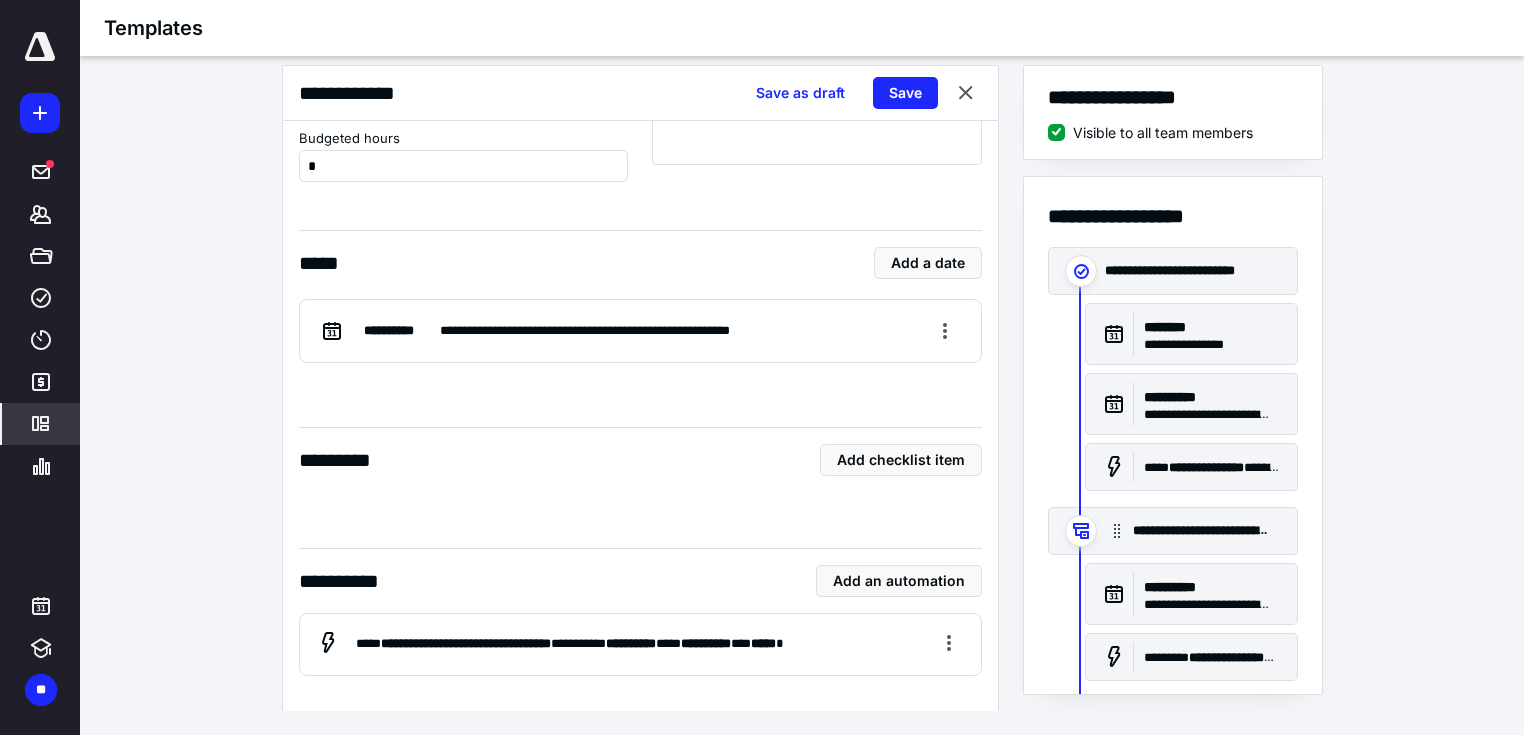 scroll, scrollTop: 3374, scrollLeft: 0, axis: vertical 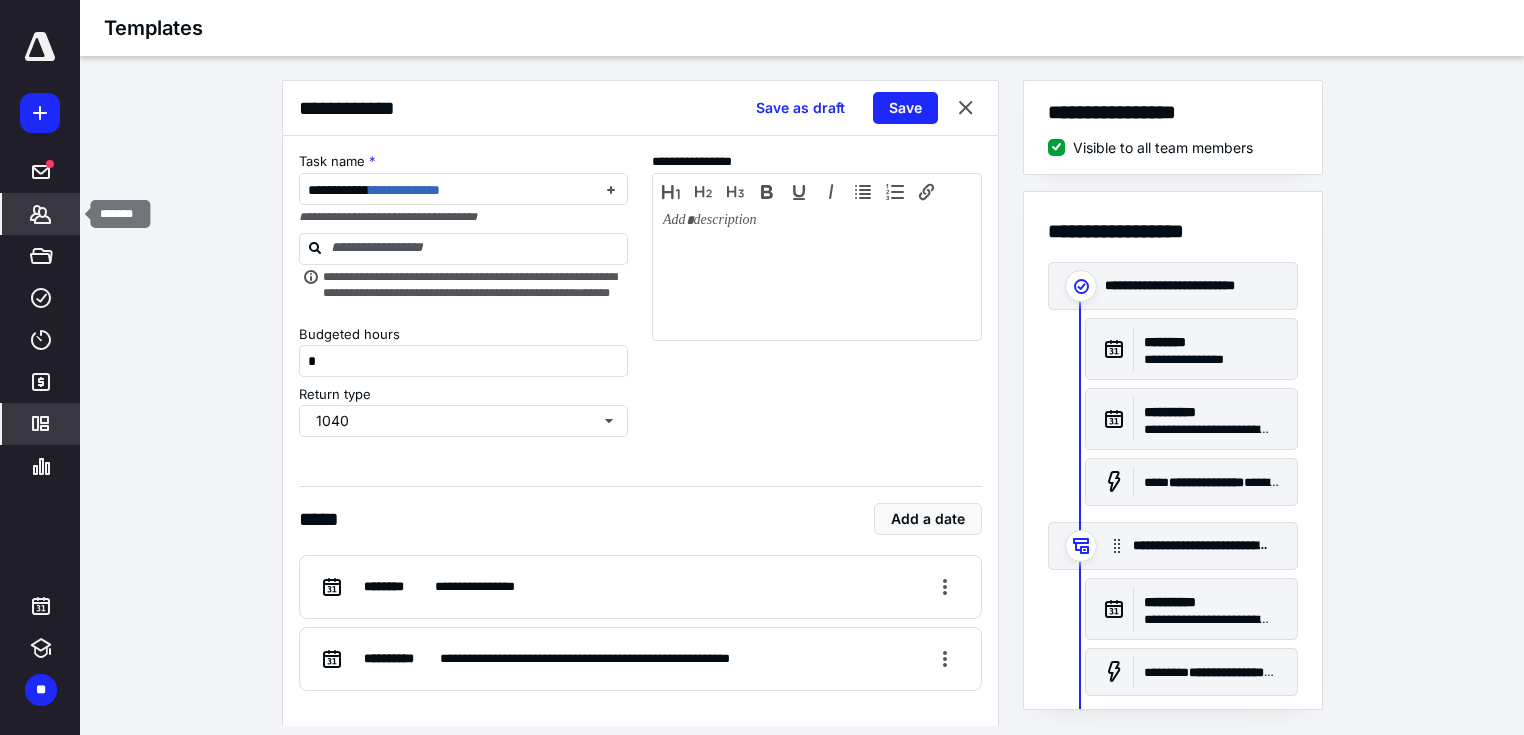 click on "*******" at bounding box center [41, 214] 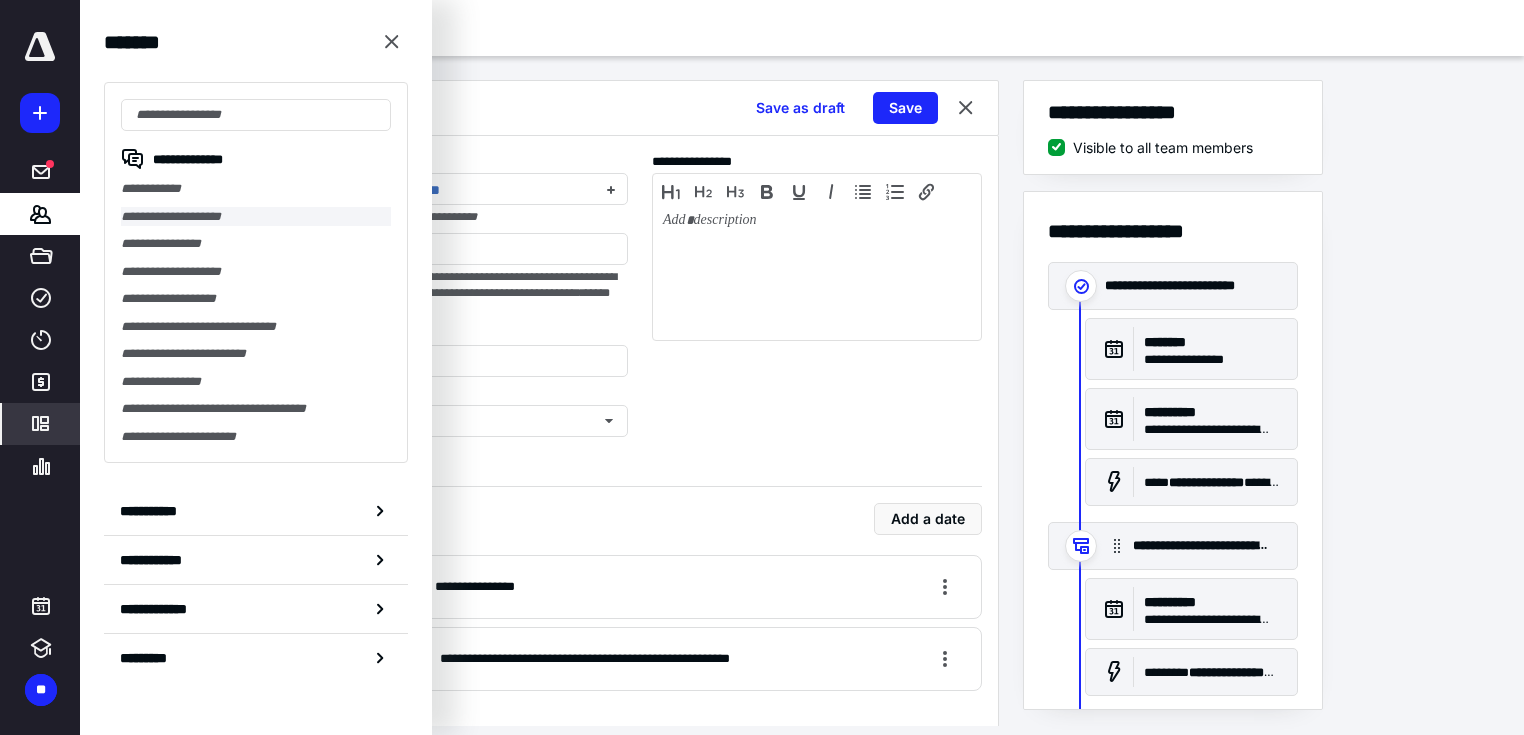 click on "**********" at bounding box center [256, 217] 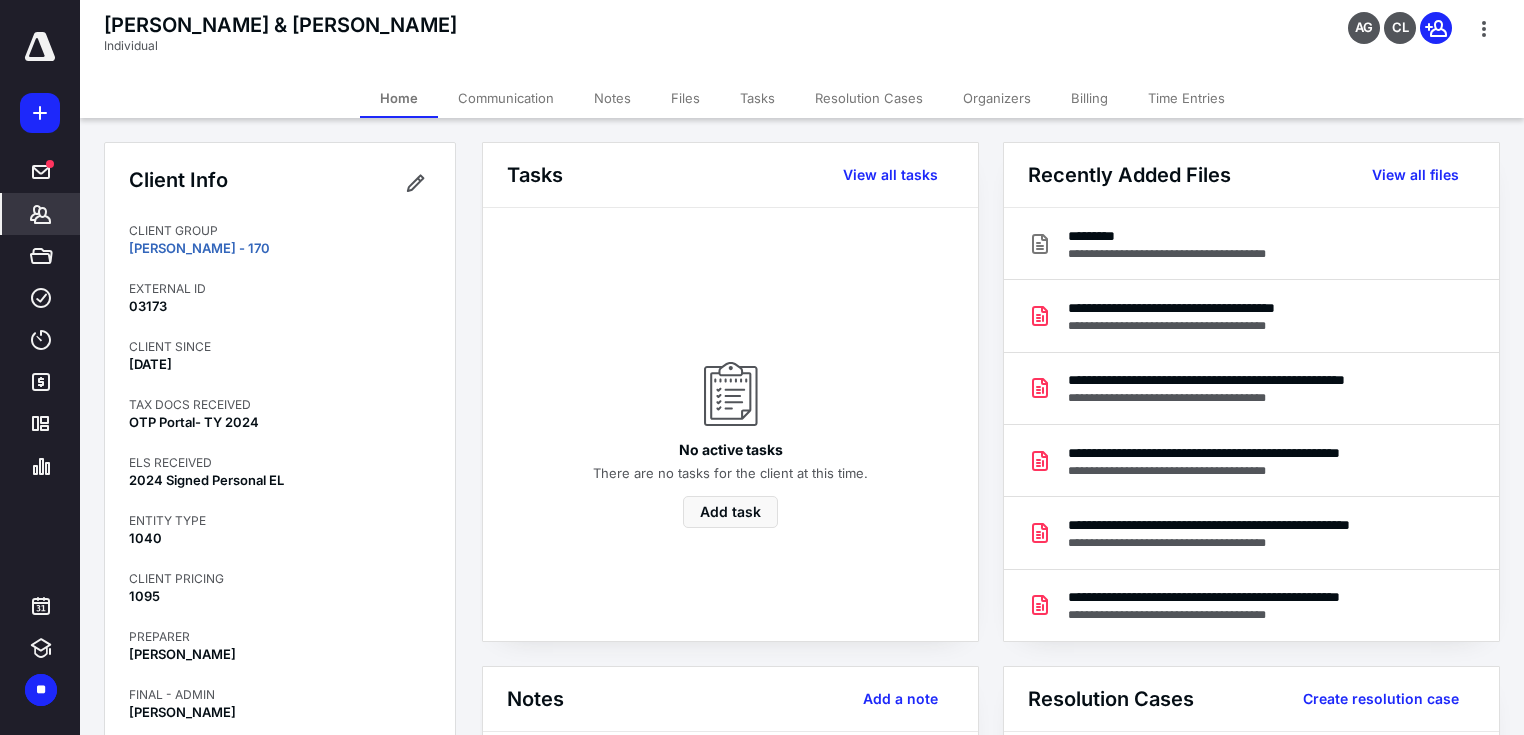 click on "Tasks" at bounding box center [757, 98] 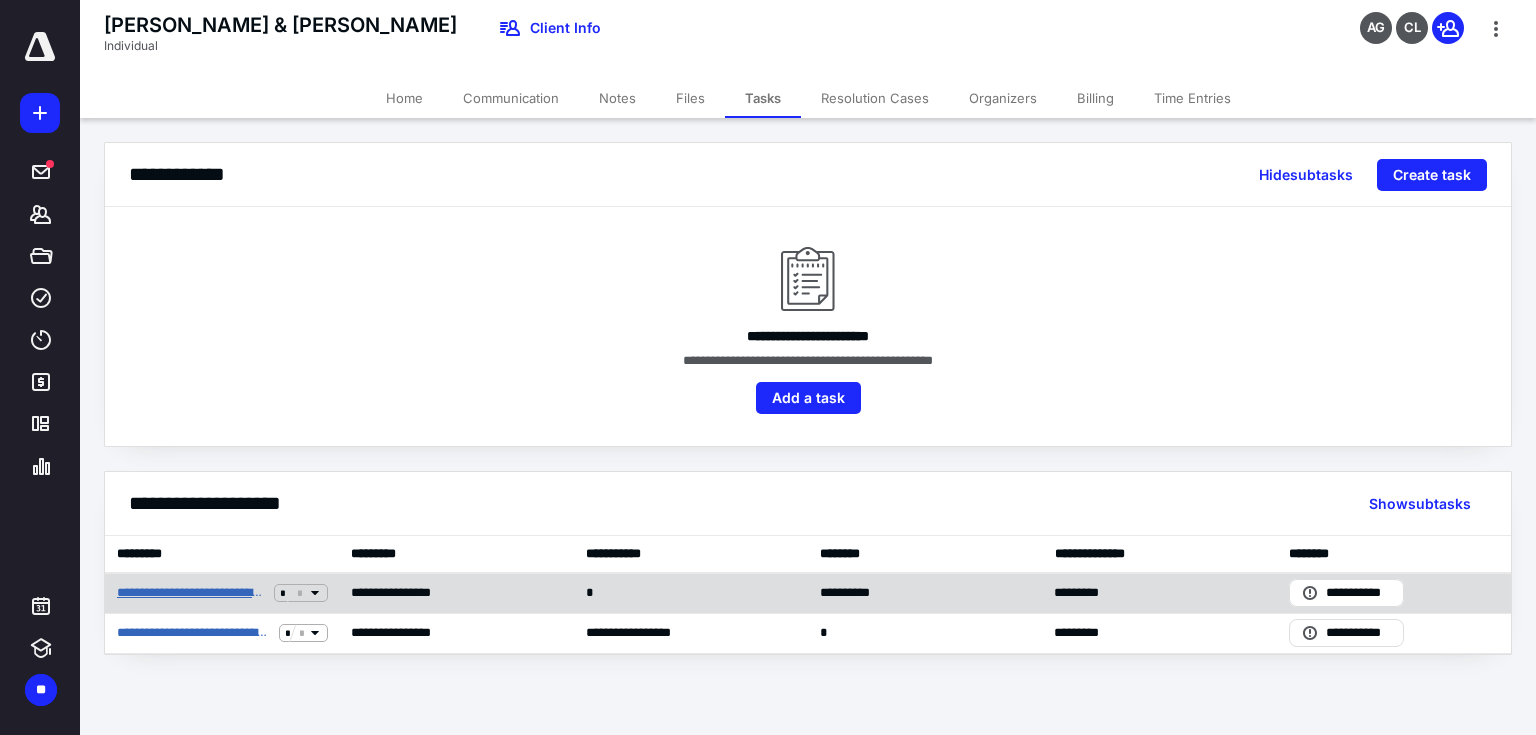 click on "**********" at bounding box center (191, 593) 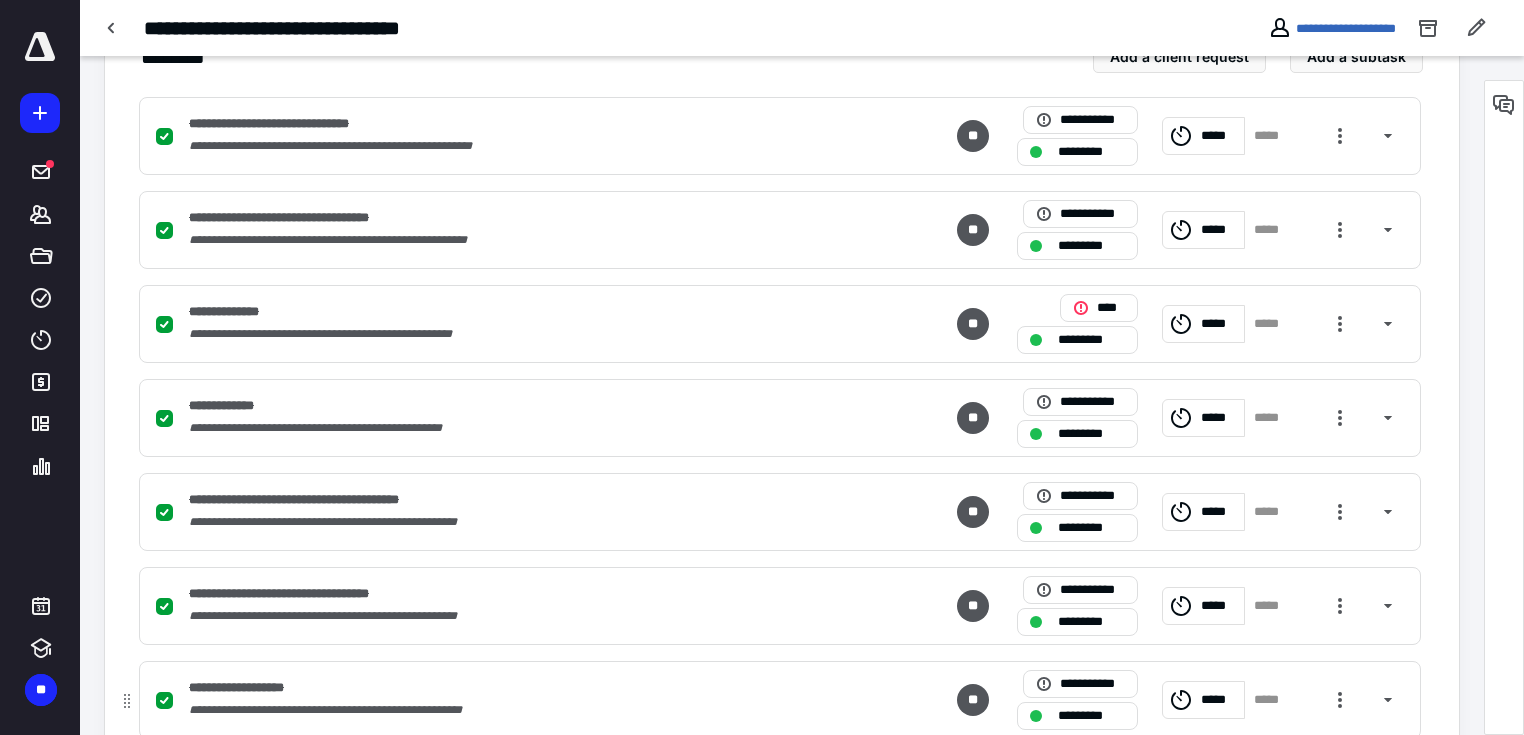 scroll, scrollTop: 721, scrollLeft: 0, axis: vertical 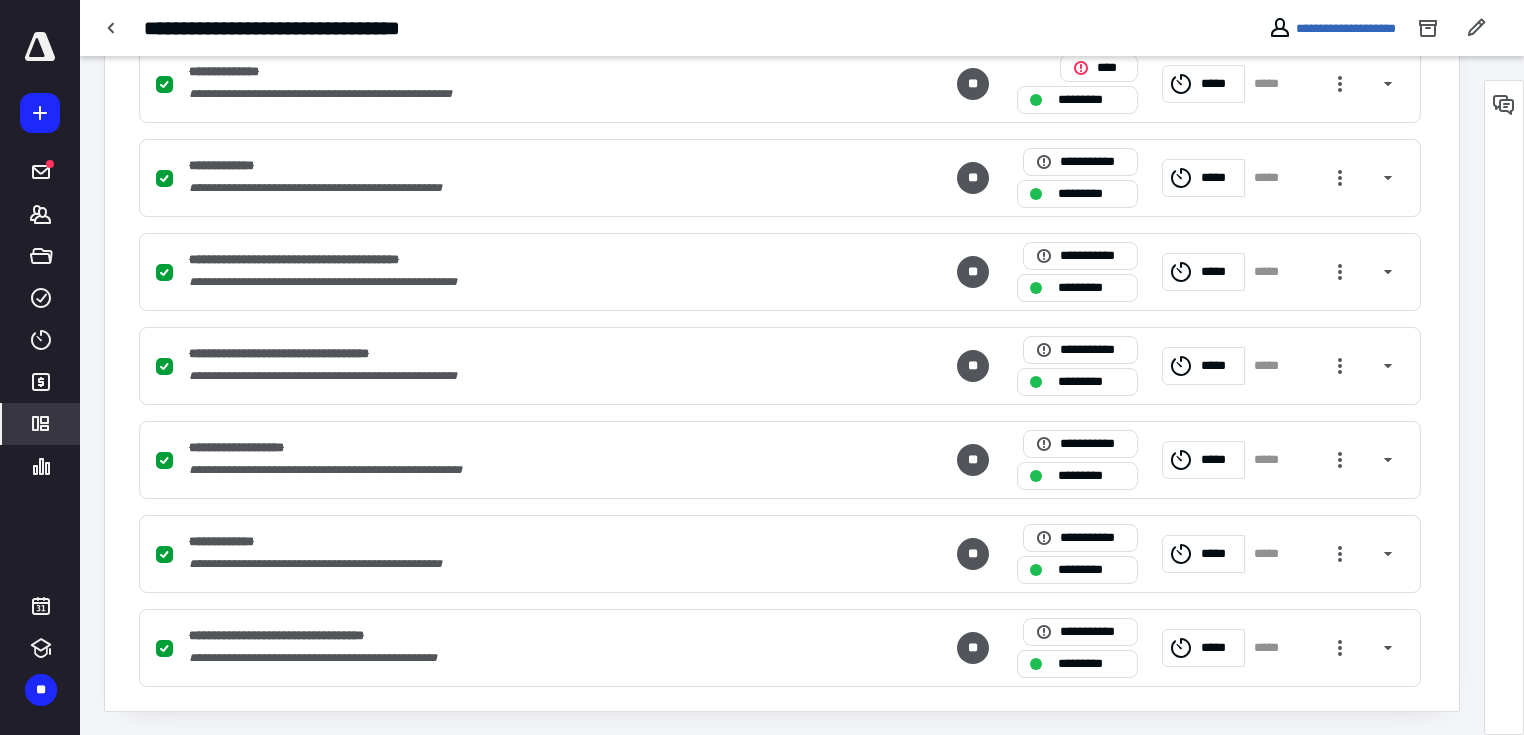 click 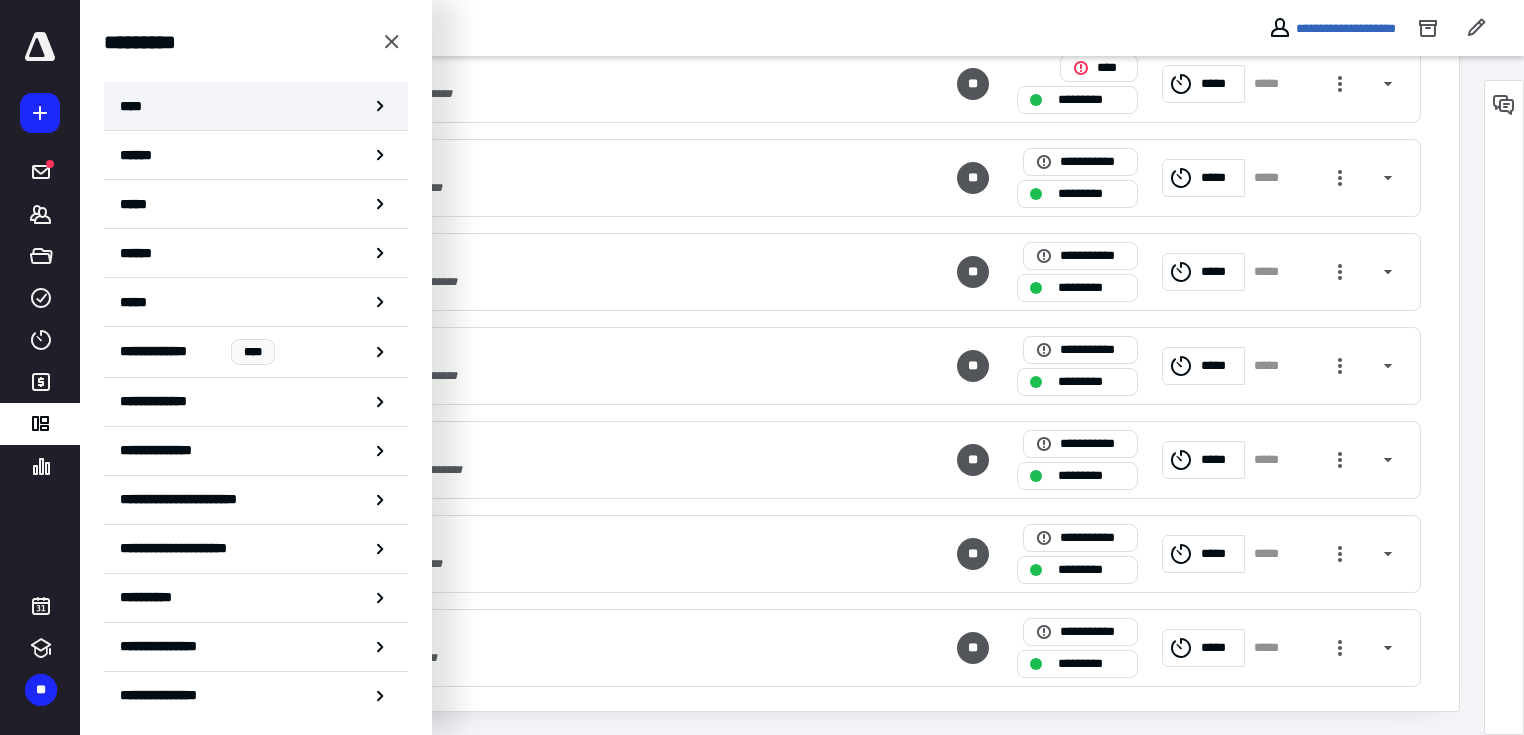 click on "****" at bounding box center [256, 106] 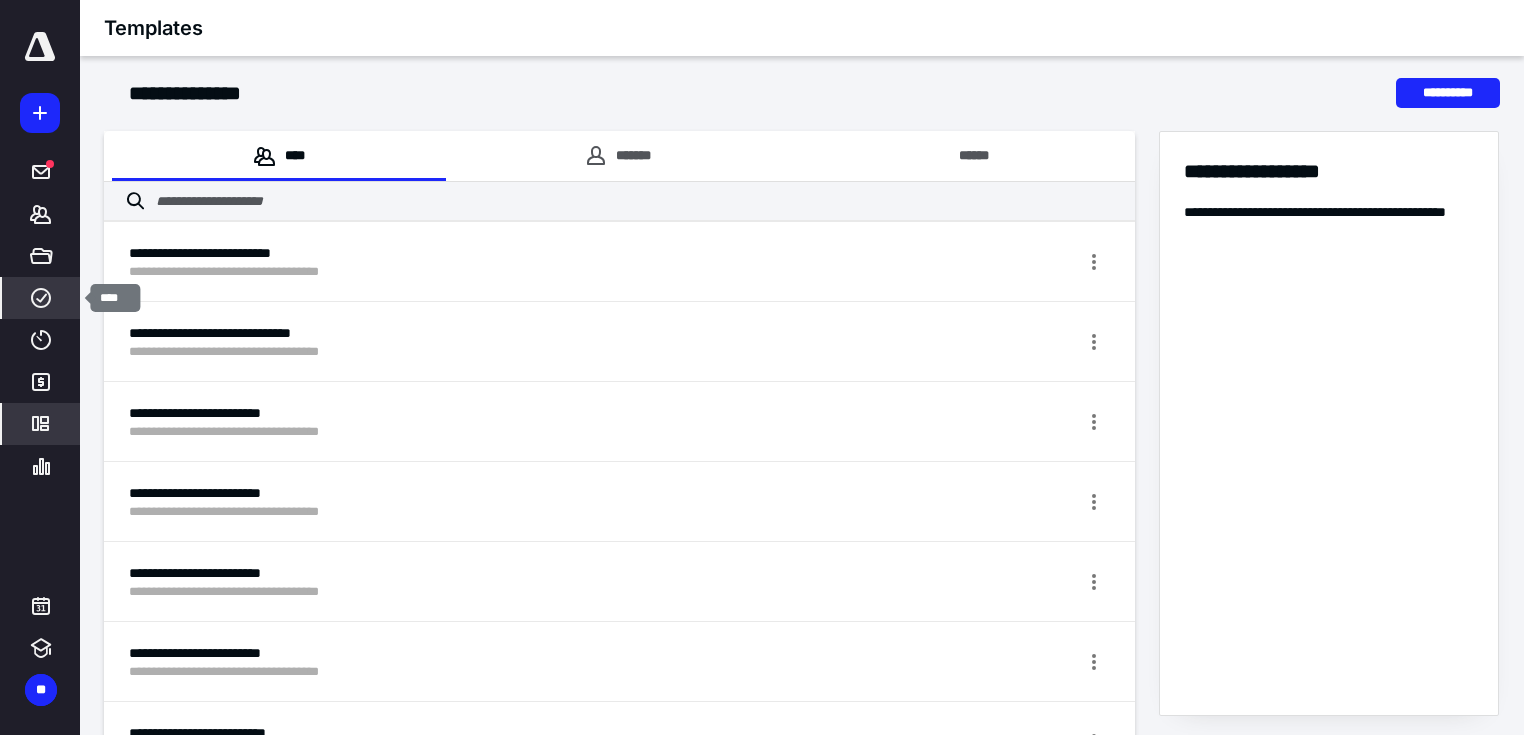 click 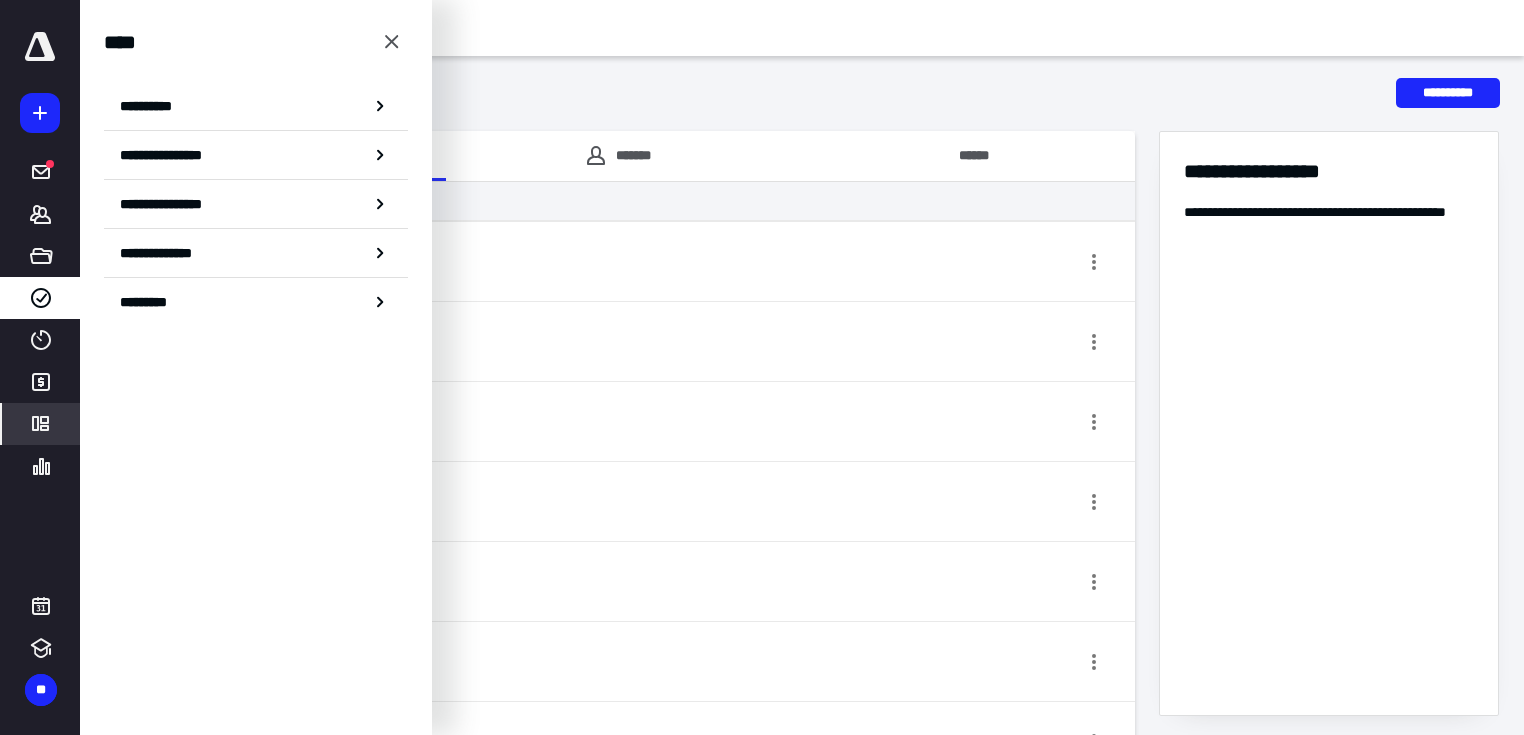 click on "**********" at bounding box center [802, 7232] 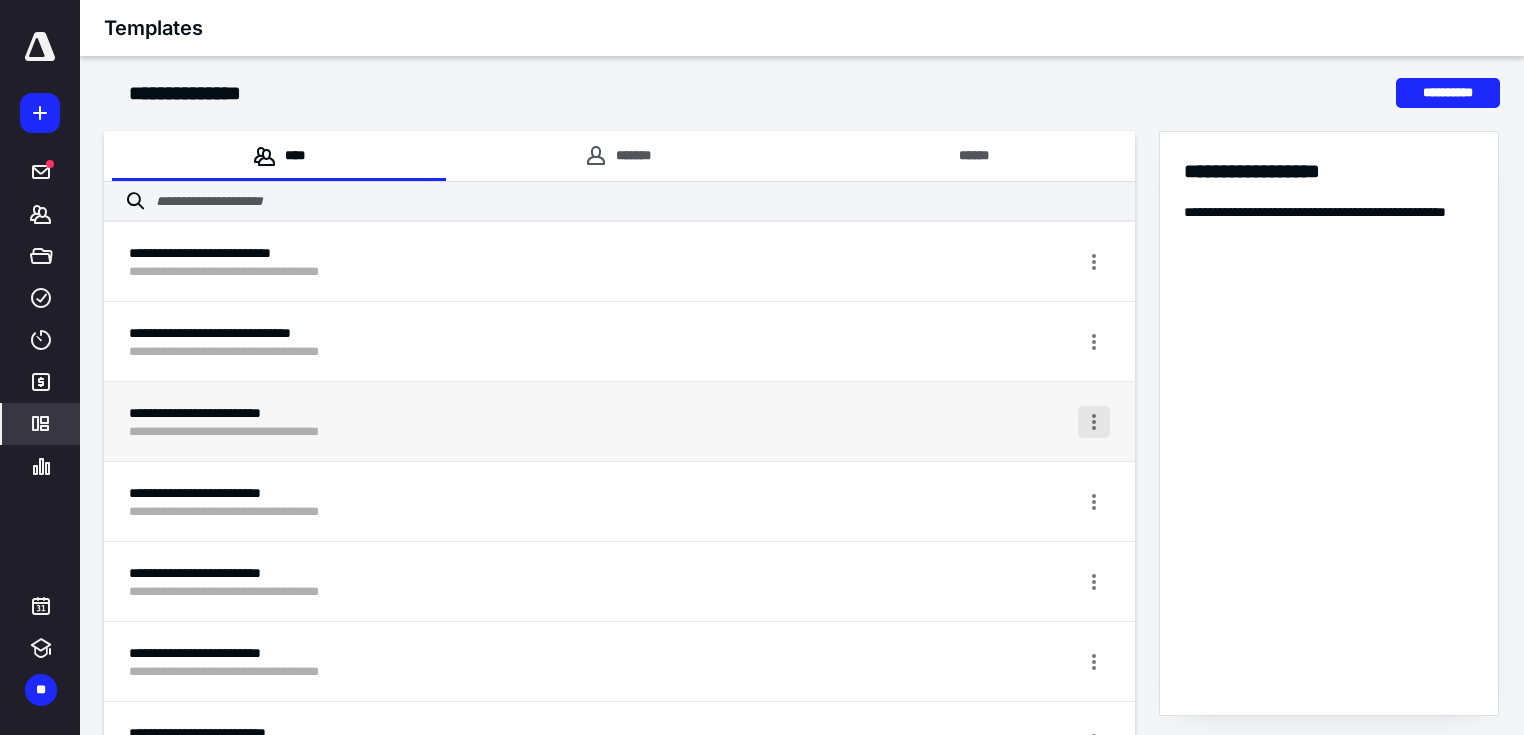 click at bounding box center [1094, 422] 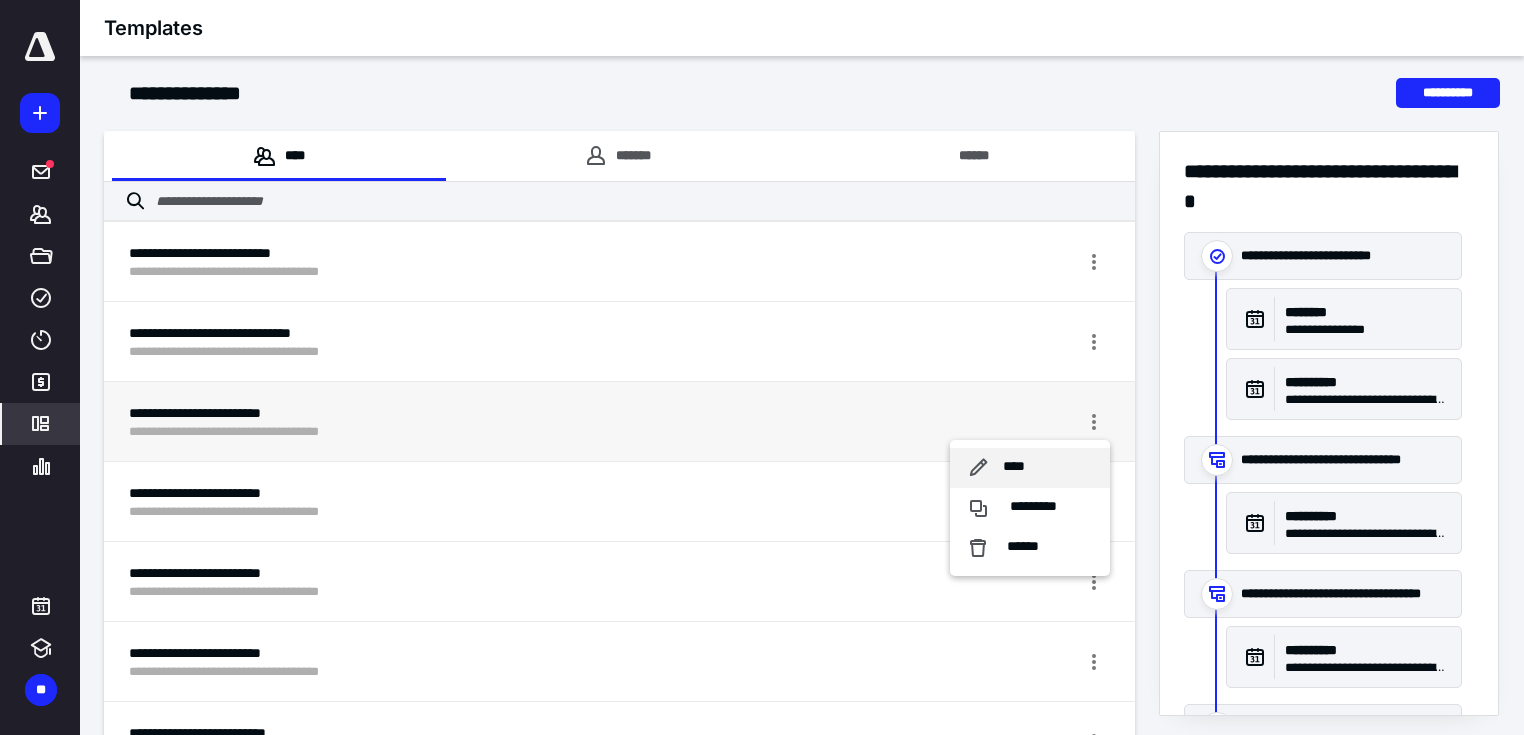 click on "****" at bounding box center [1014, 467] 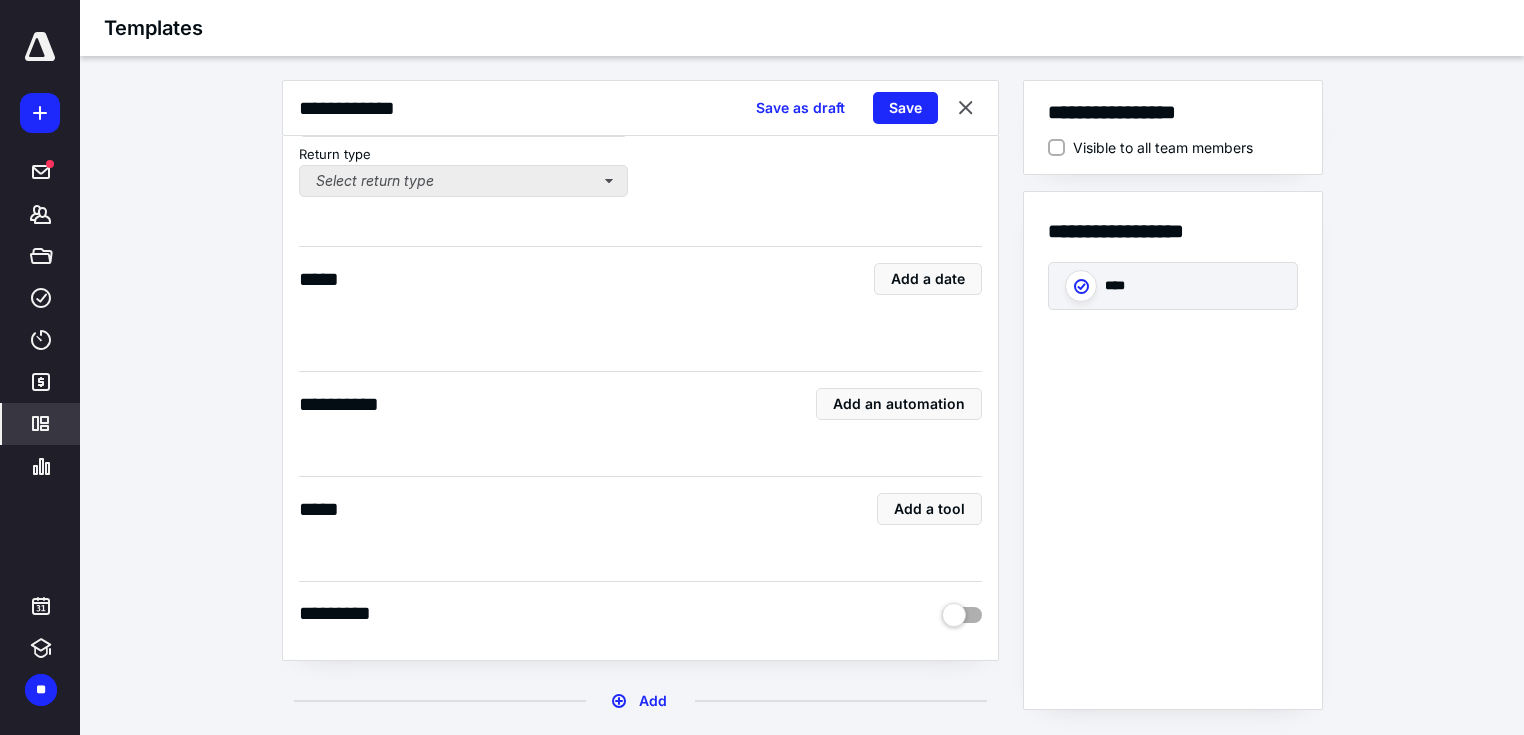 type on "*" 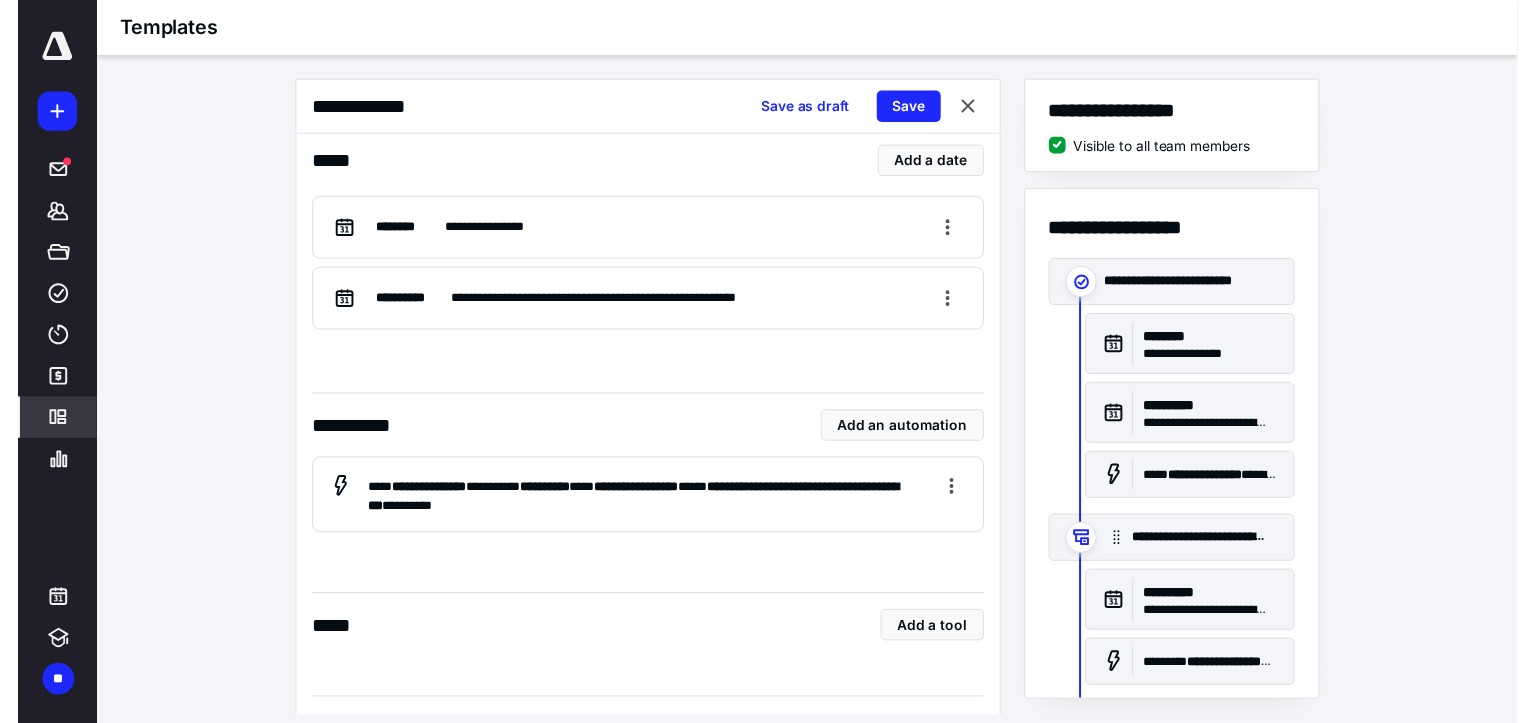 scroll, scrollTop: 436, scrollLeft: 0, axis: vertical 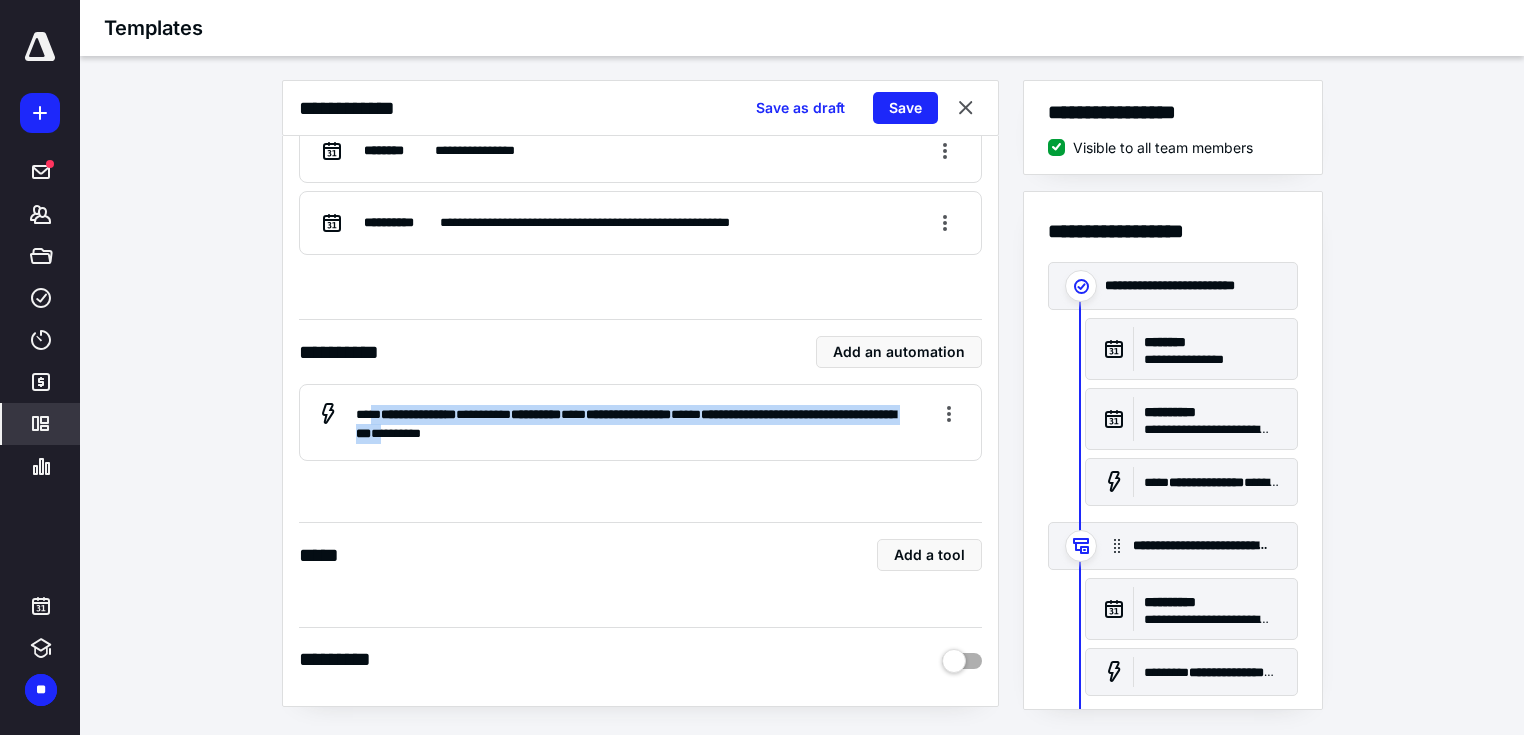 drag, startPoint x: 386, startPoint y: 410, endPoint x: 548, endPoint y: 428, distance: 162.99693 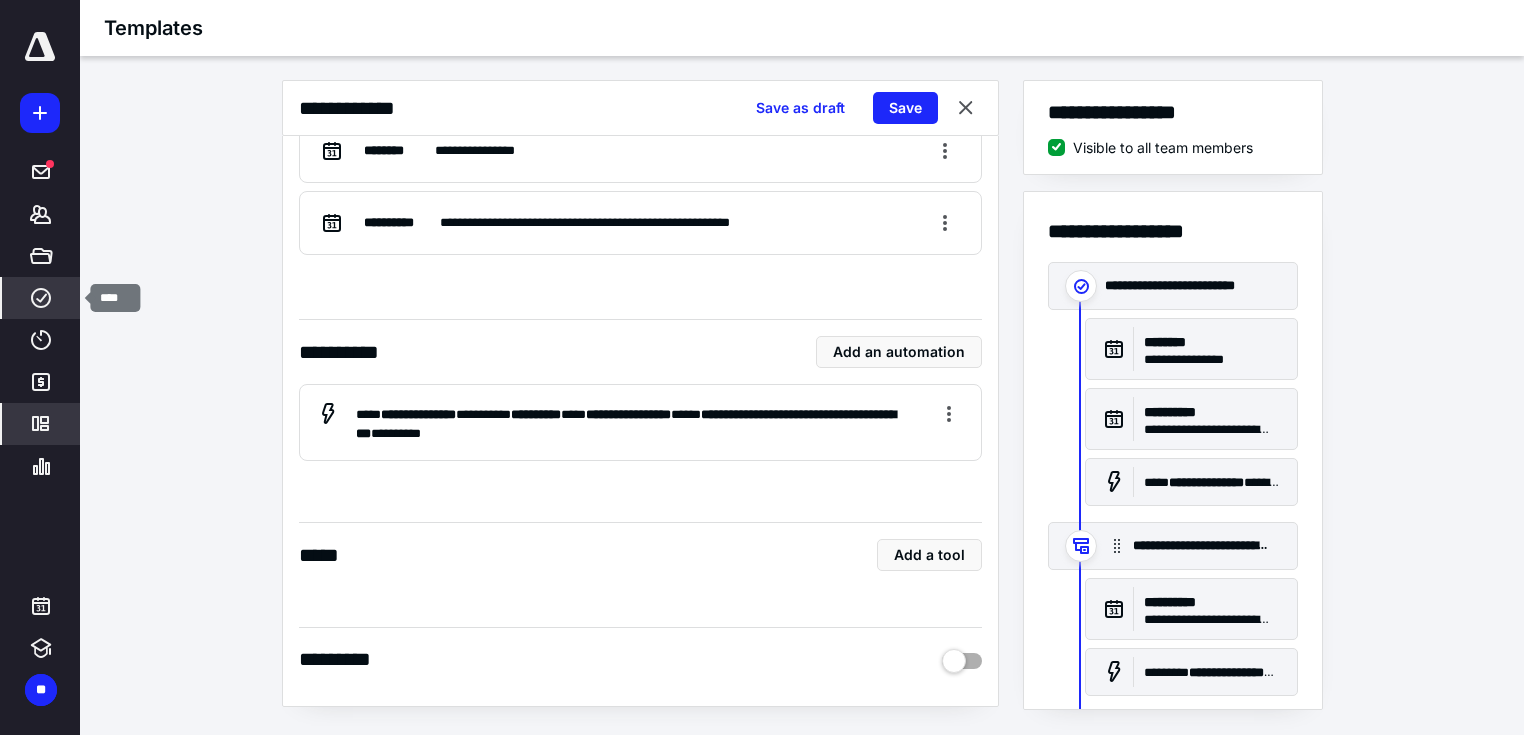 click 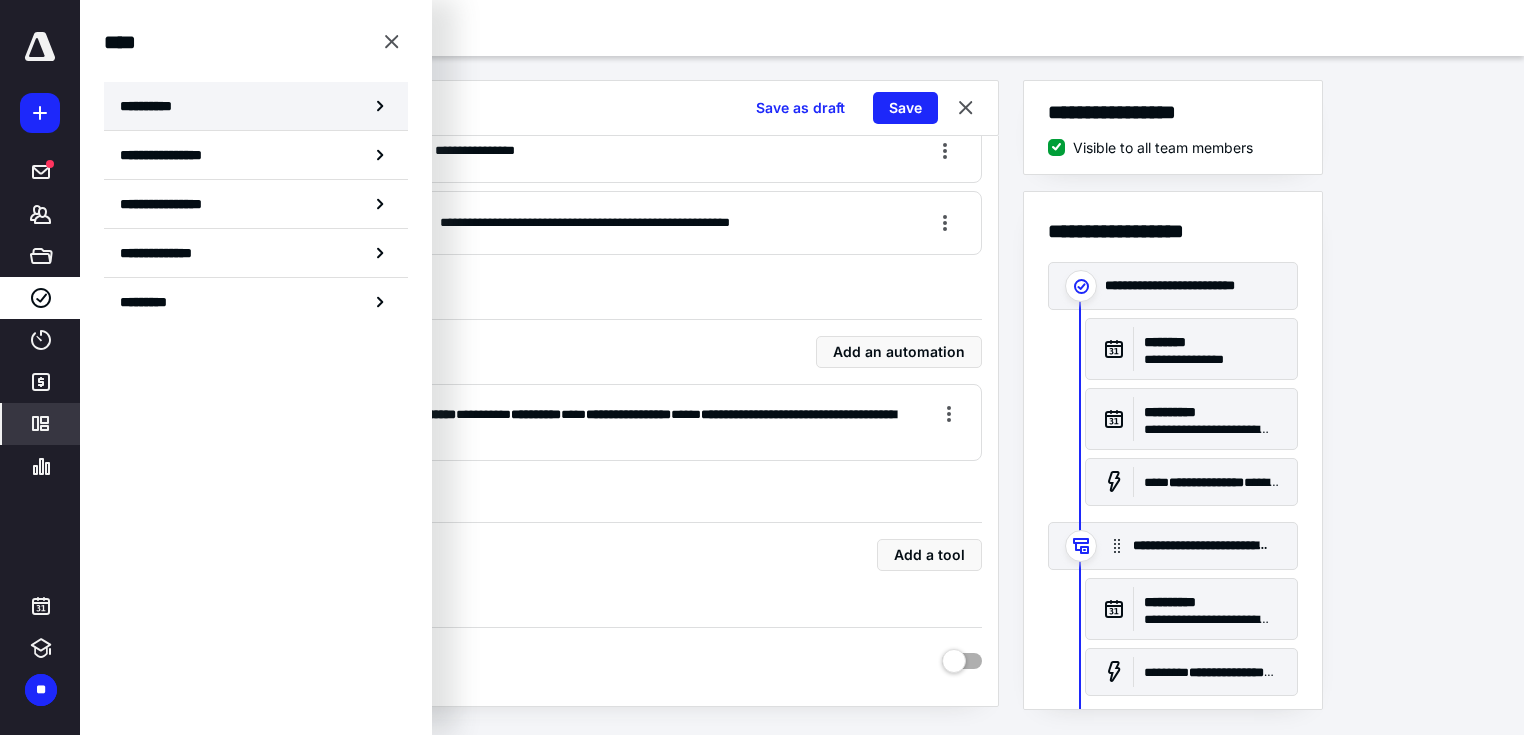 click on "**********" at bounding box center (256, 106) 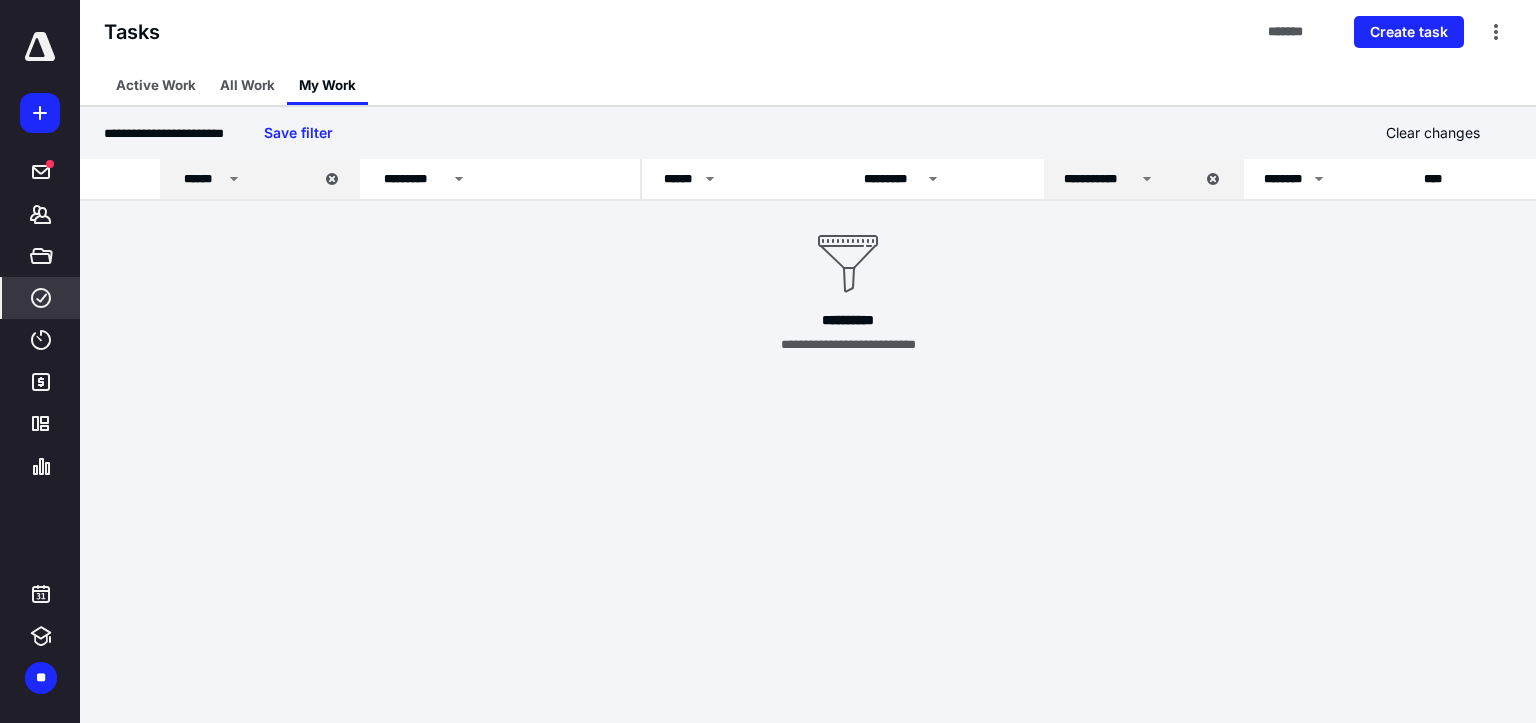 click 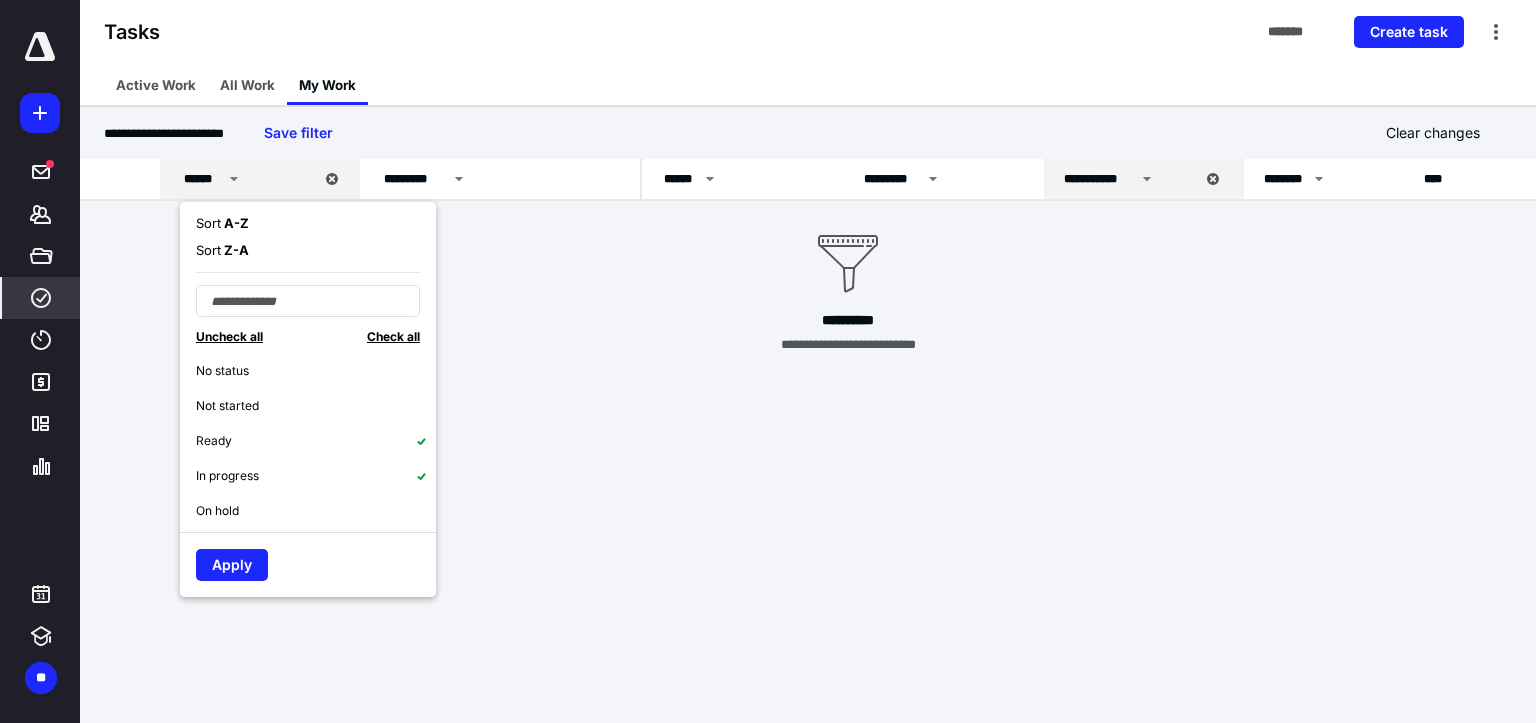 click on "Ready" at bounding box center [214, 441] 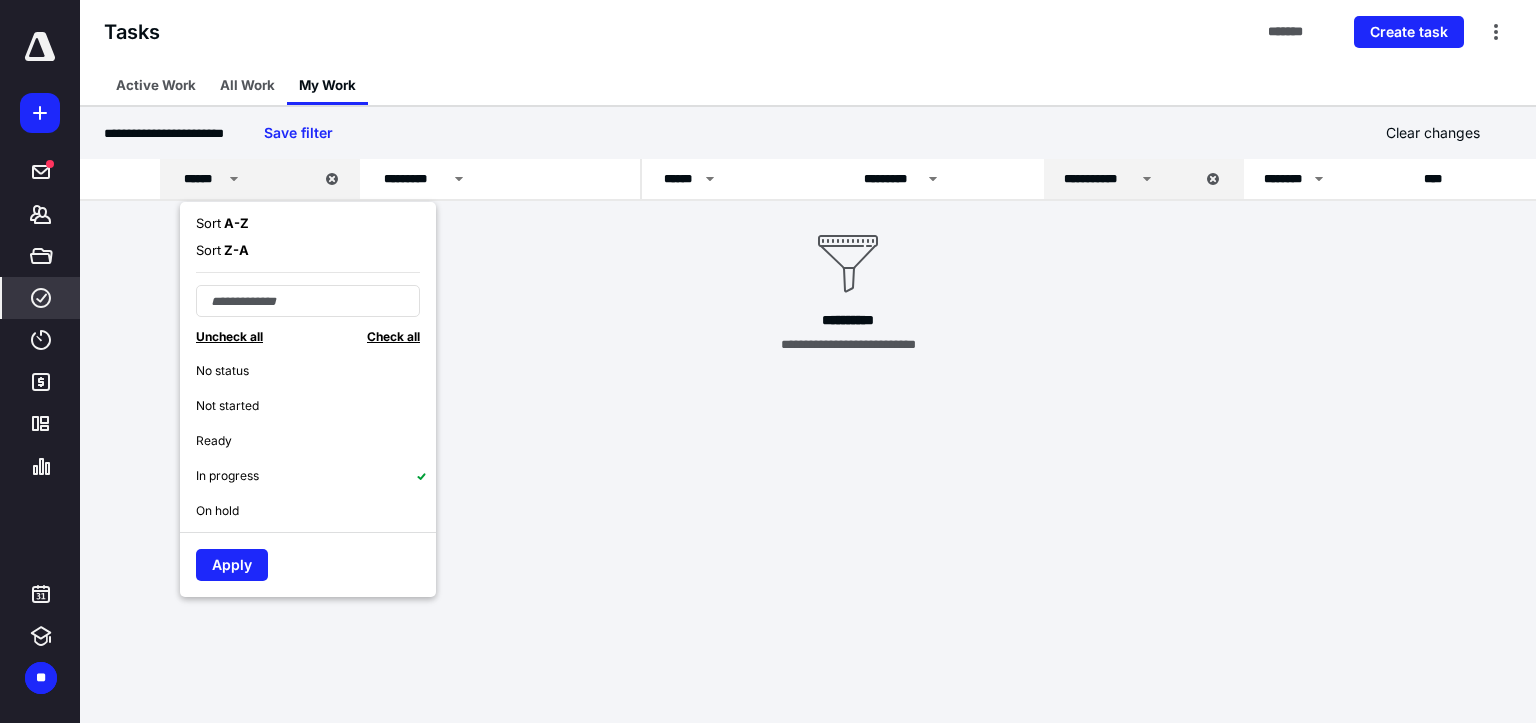click on "In progress" at bounding box center [227, 476] 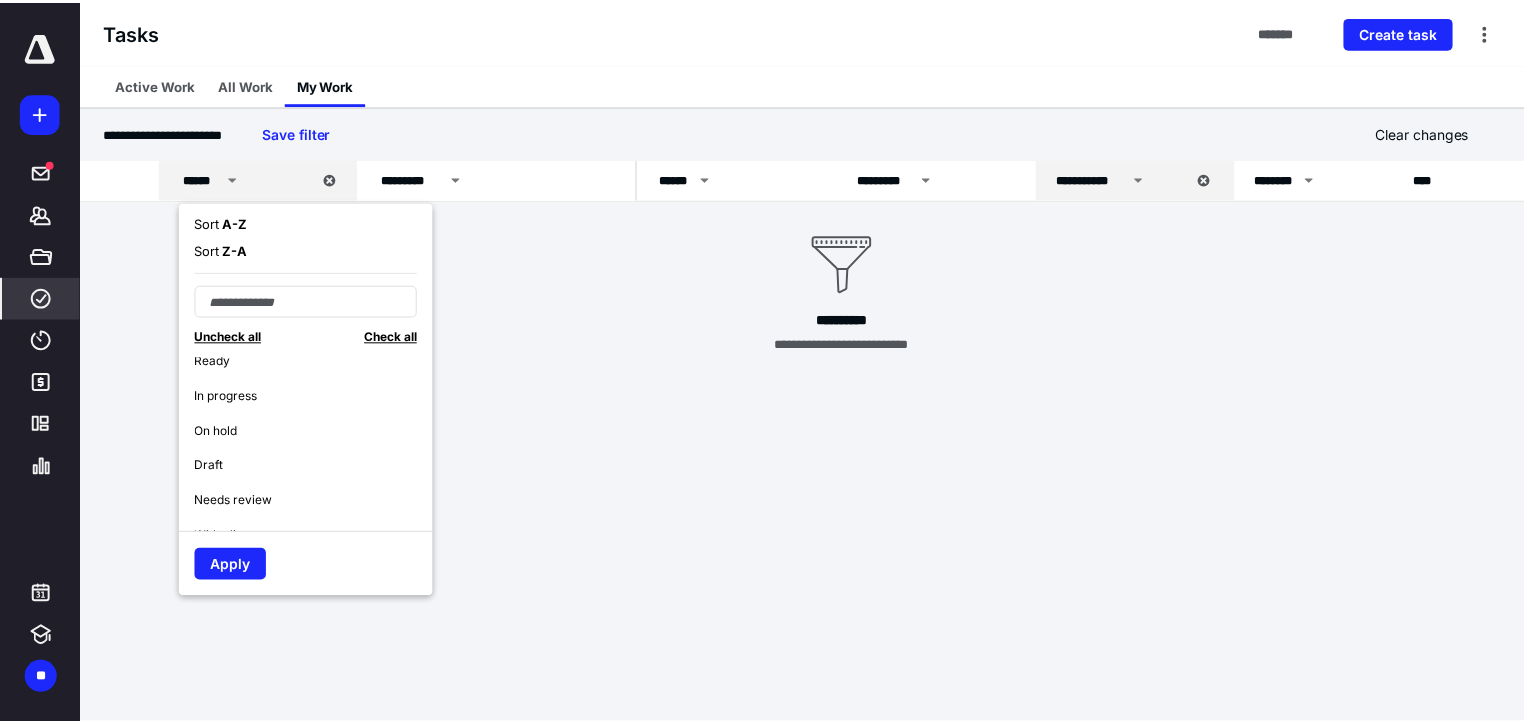 scroll, scrollTop: 160, scrollLeft: 0, axis: vertical 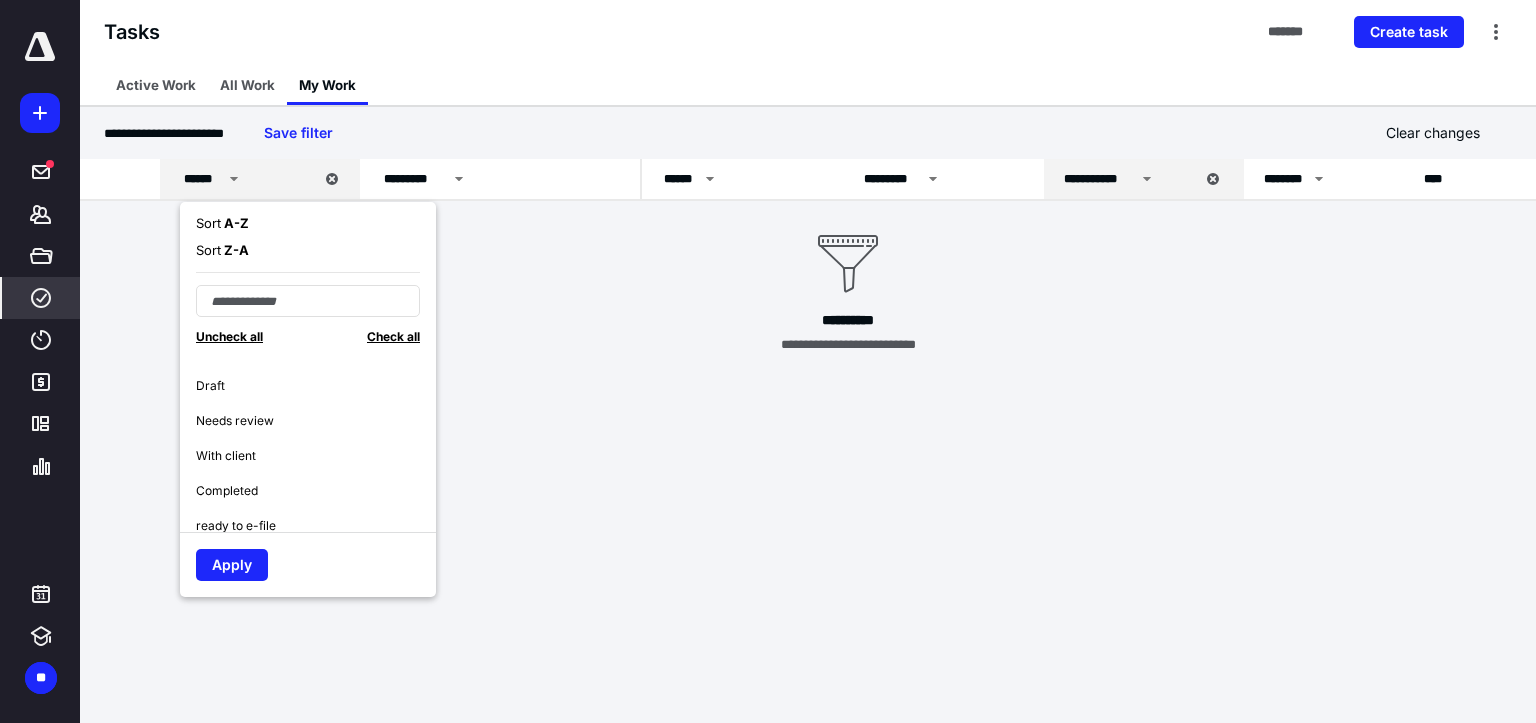 click on "Completed" at bounding box center (316, 490) 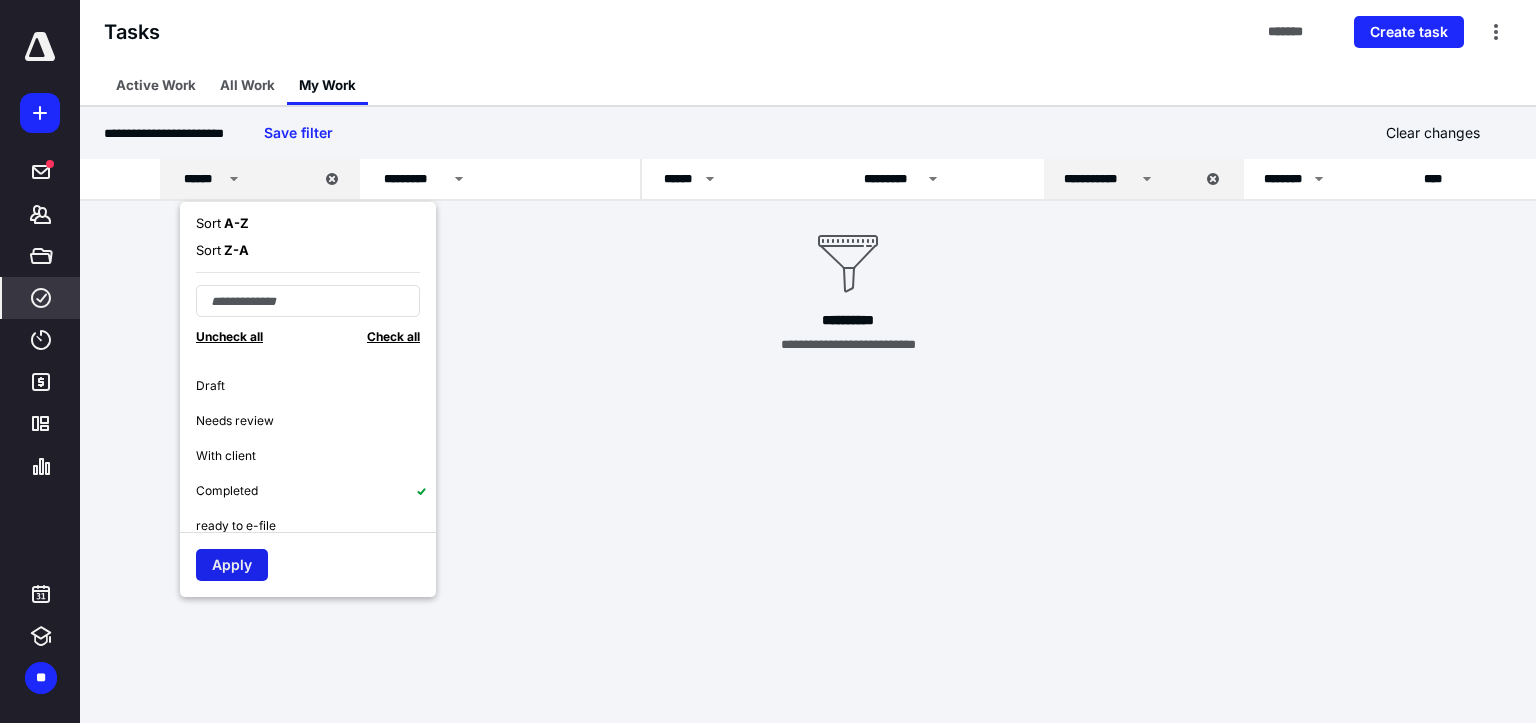 click on "Apply" at bounding box center [232, 565] 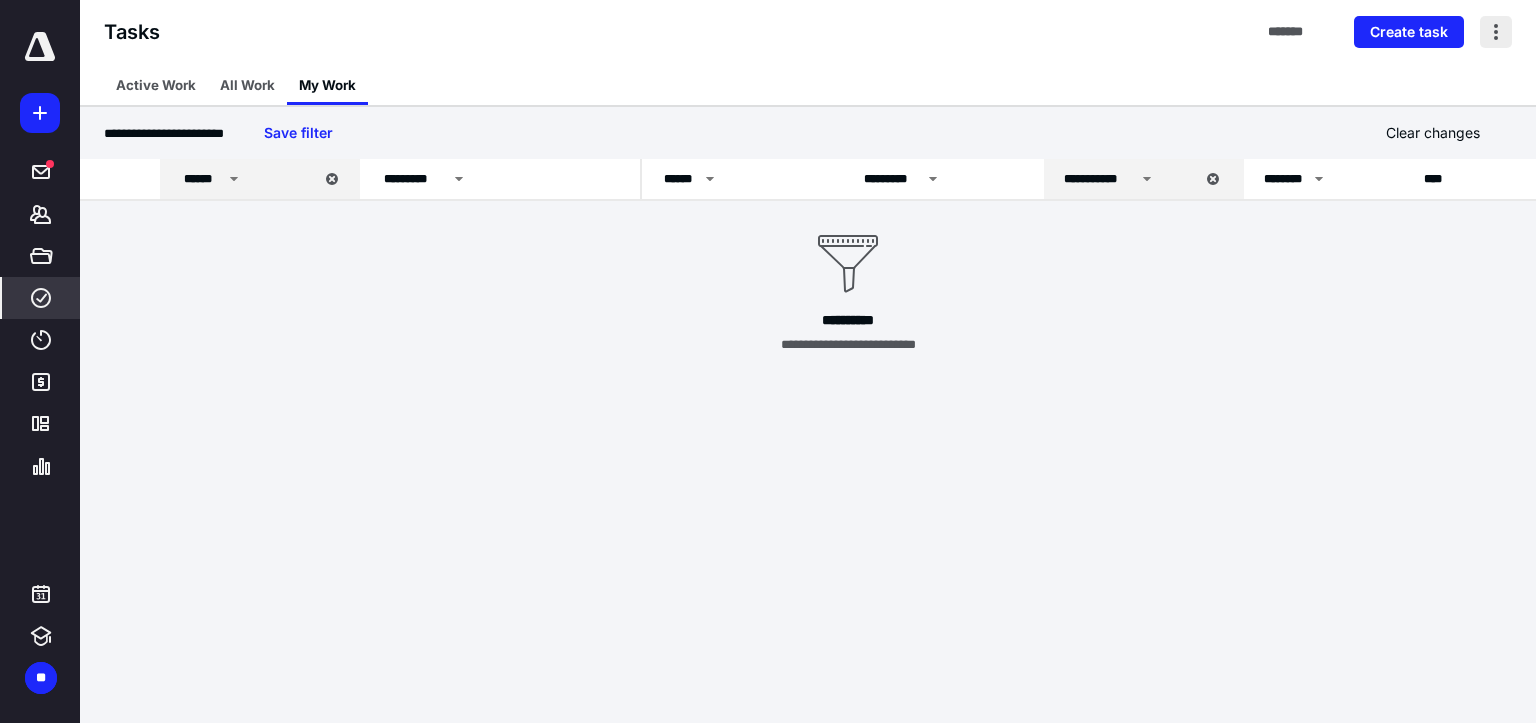 click at bounding box center (1496, 32) 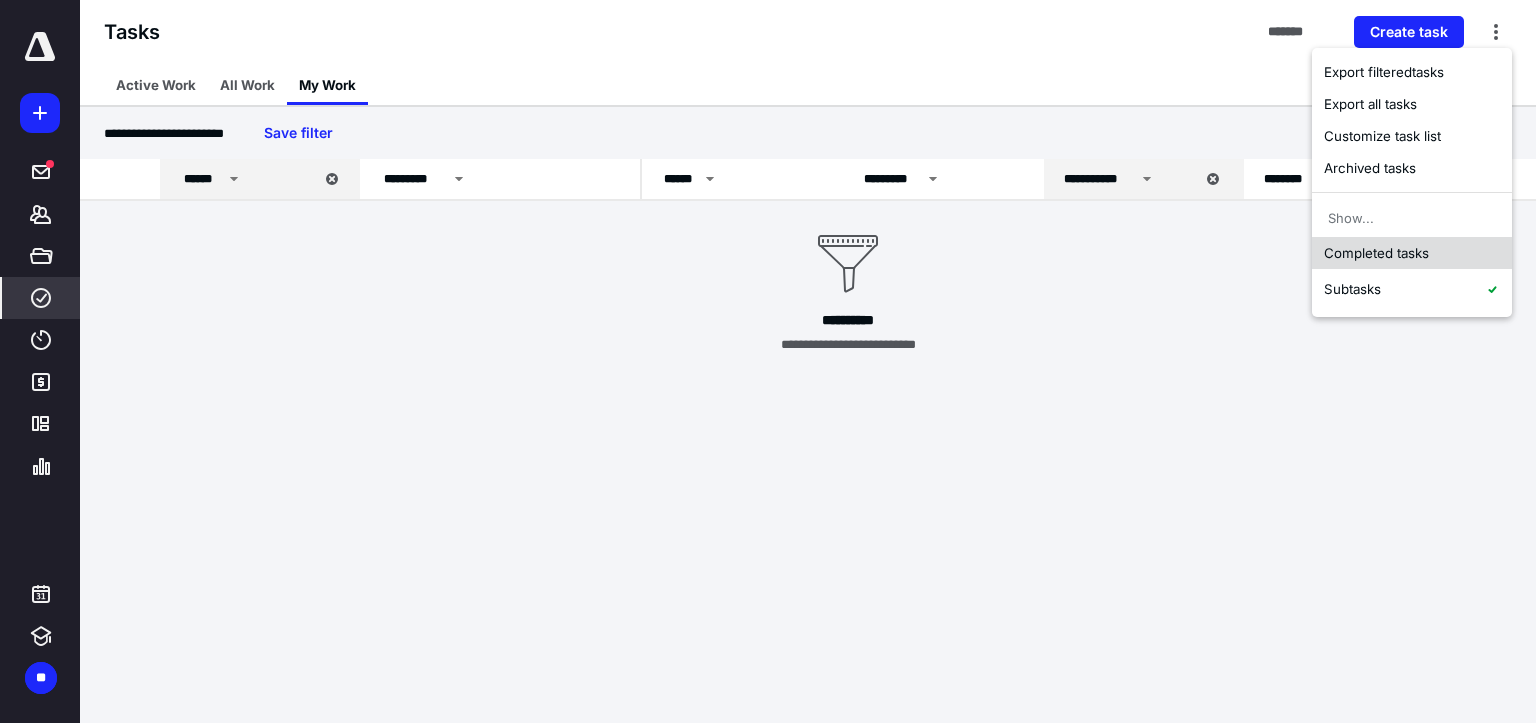click on "Completed tasks" at bounding box center (1412, 253) 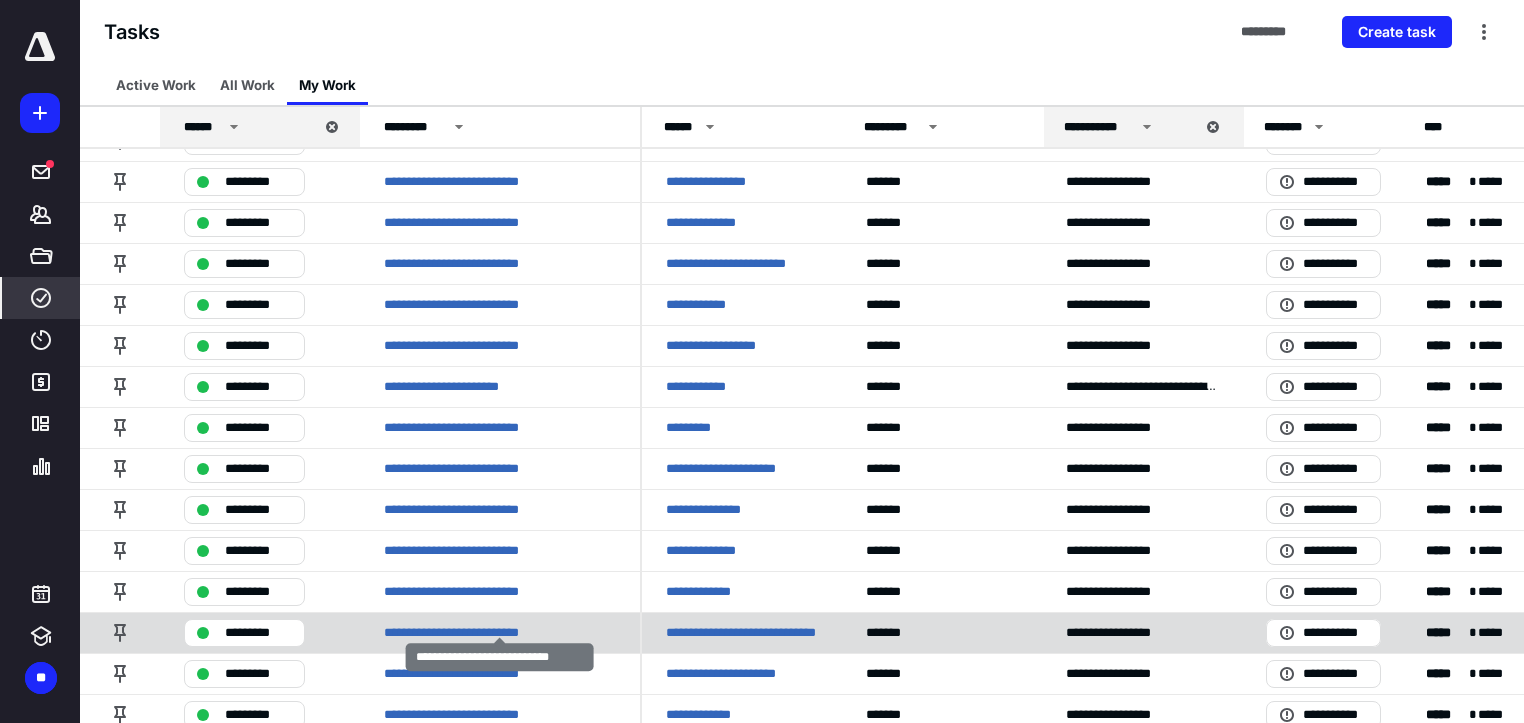 scroll, scrollTop: 3040, scrollLeft: 0, axis: vertical 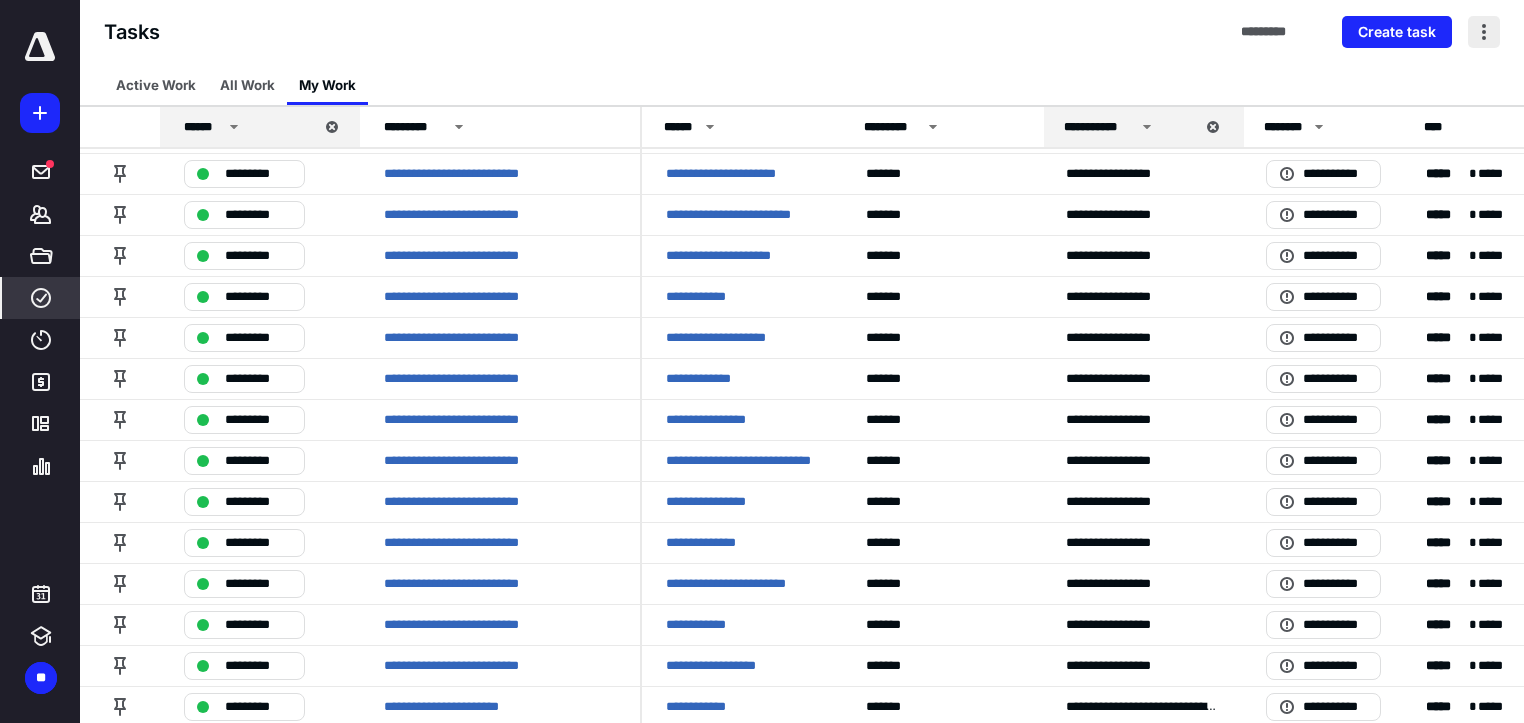 click at bounding box center (1484, 32) 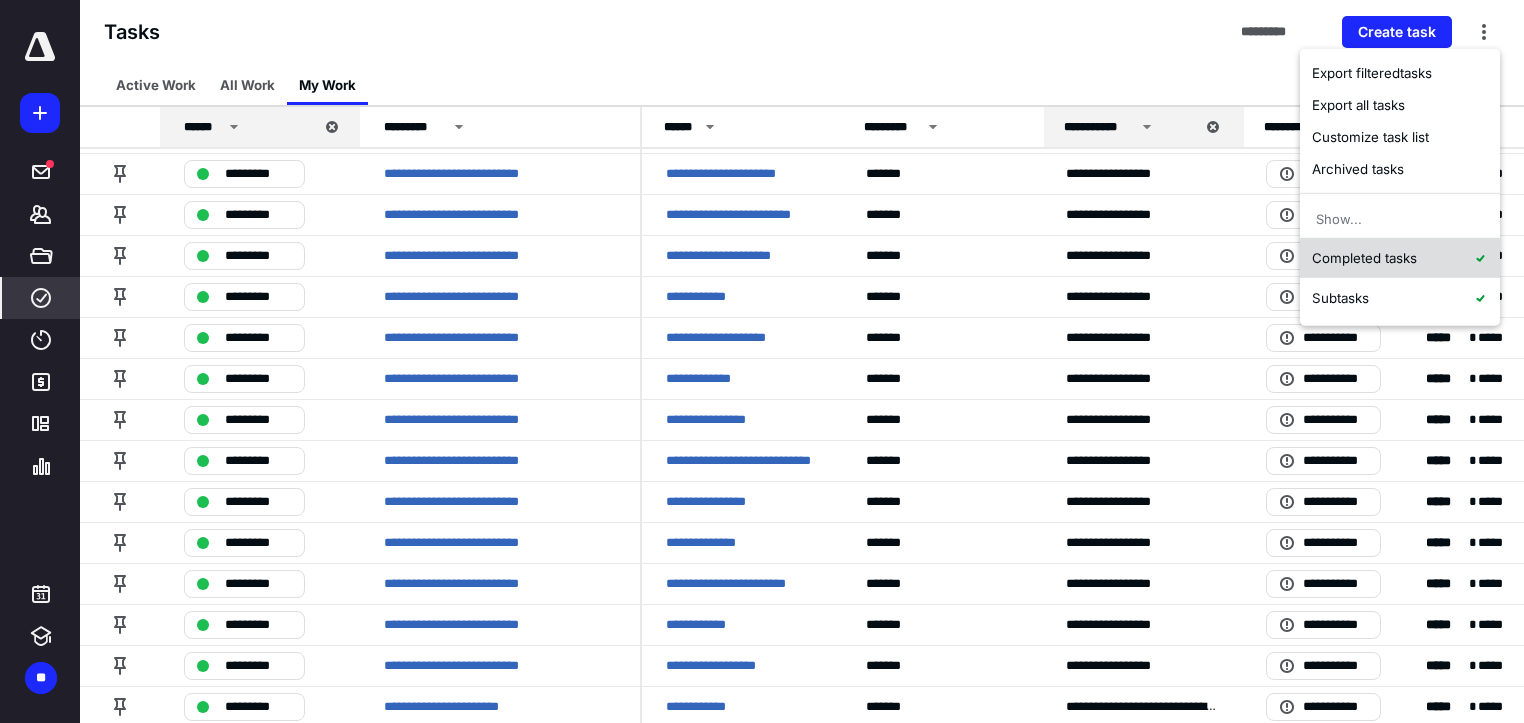 click on "Completed tasks" at bounding box center [1400, 257] 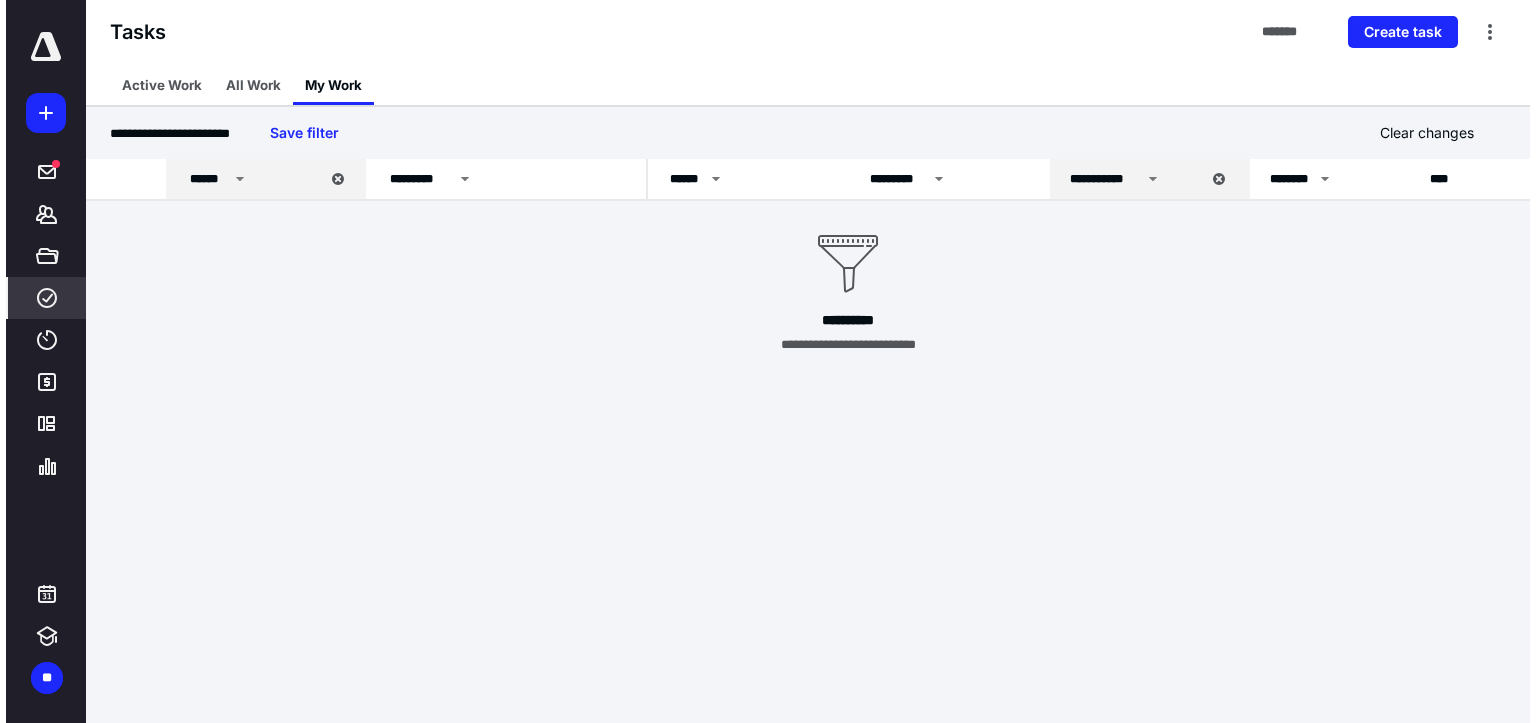 scroll, scrollTop: 0, scrollLeft: 0, axis: both 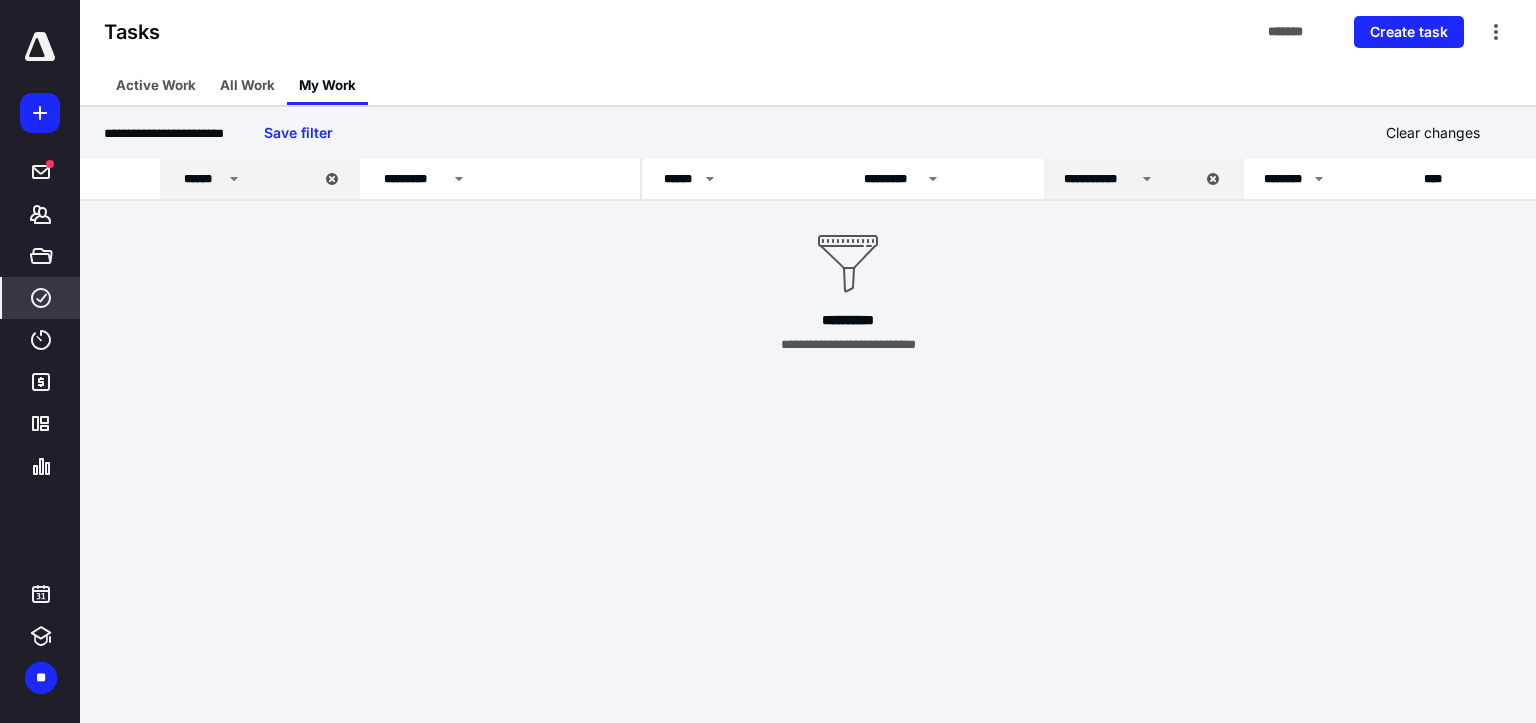 click on "Active Work All Work My Work" at bounding box center [808, 85] 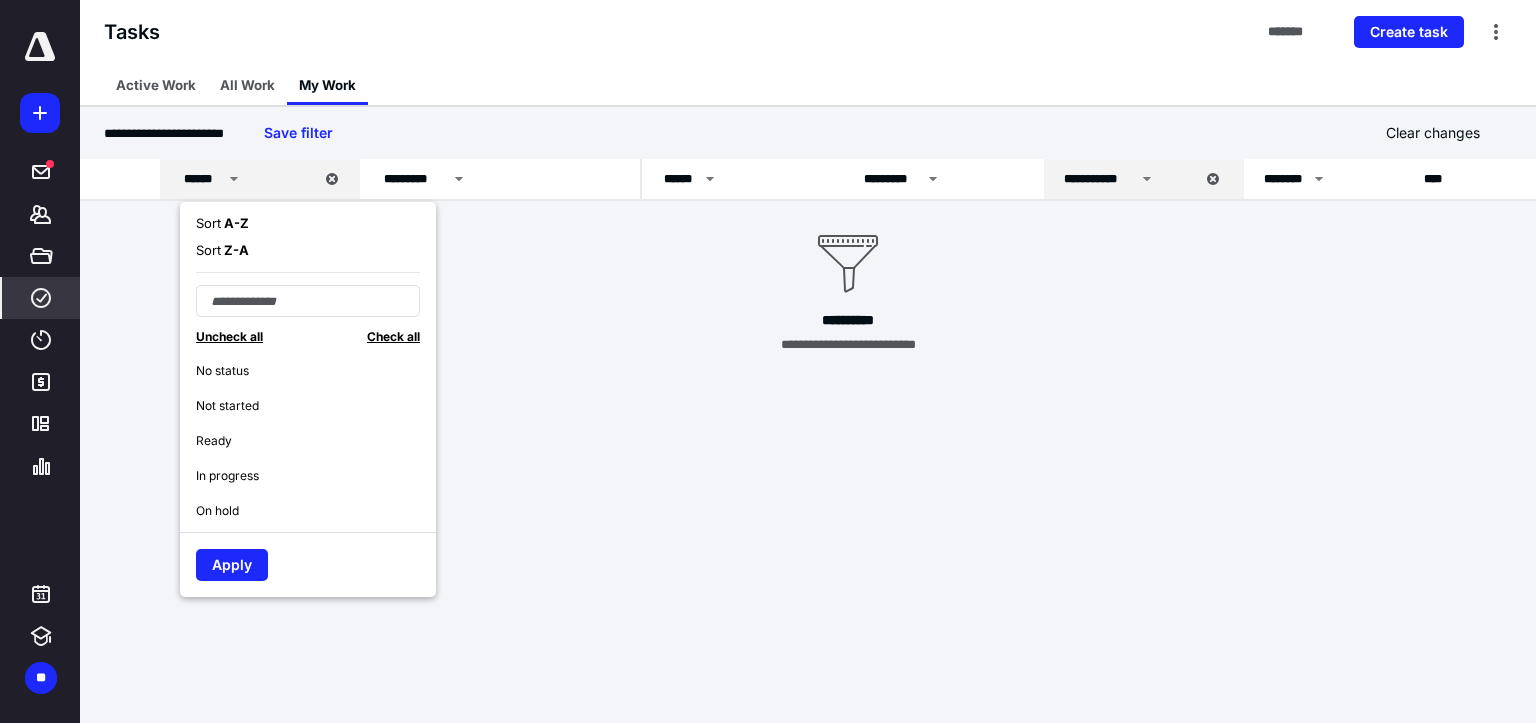 scroll, scrollTop: 209, scrollLeft: 0, axis: vertical 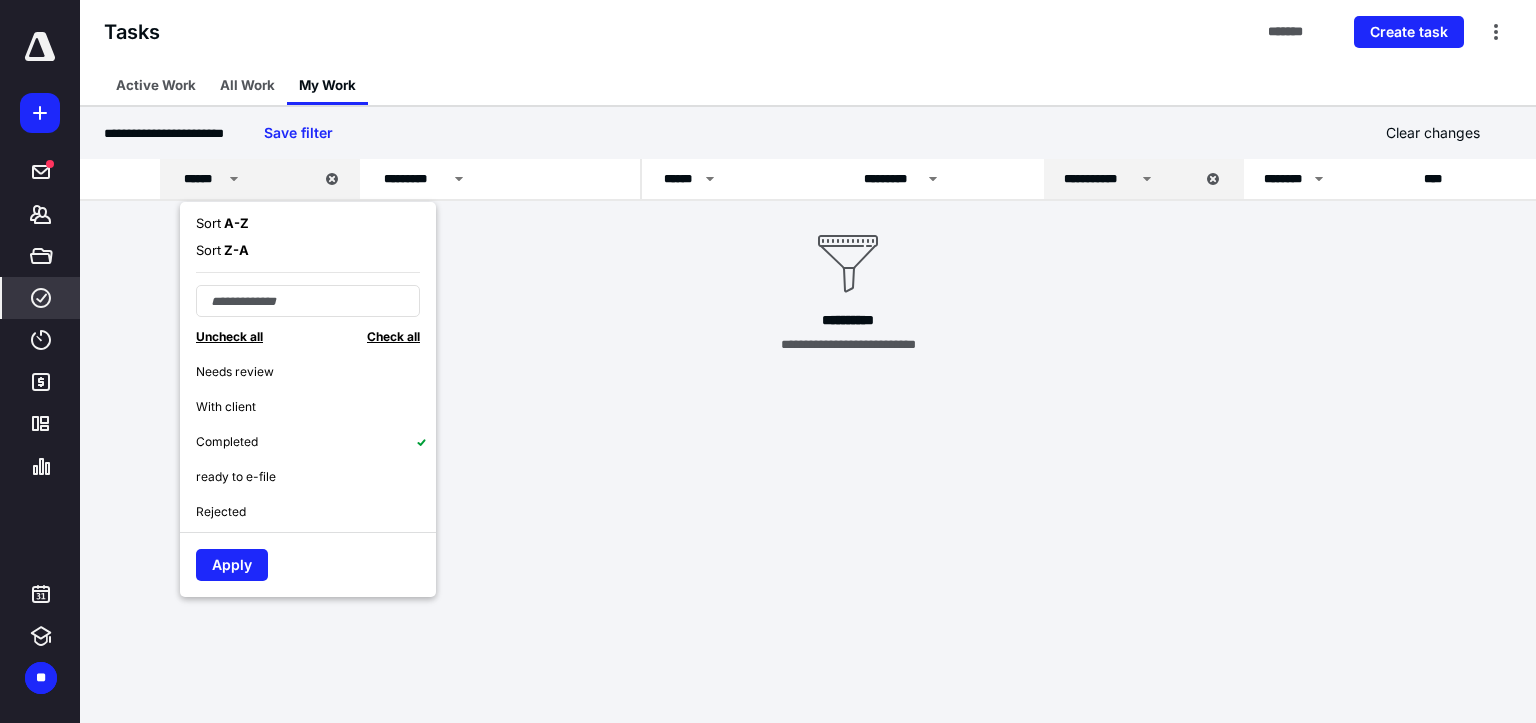 click on "Completed" at bounding box center [316, 441] 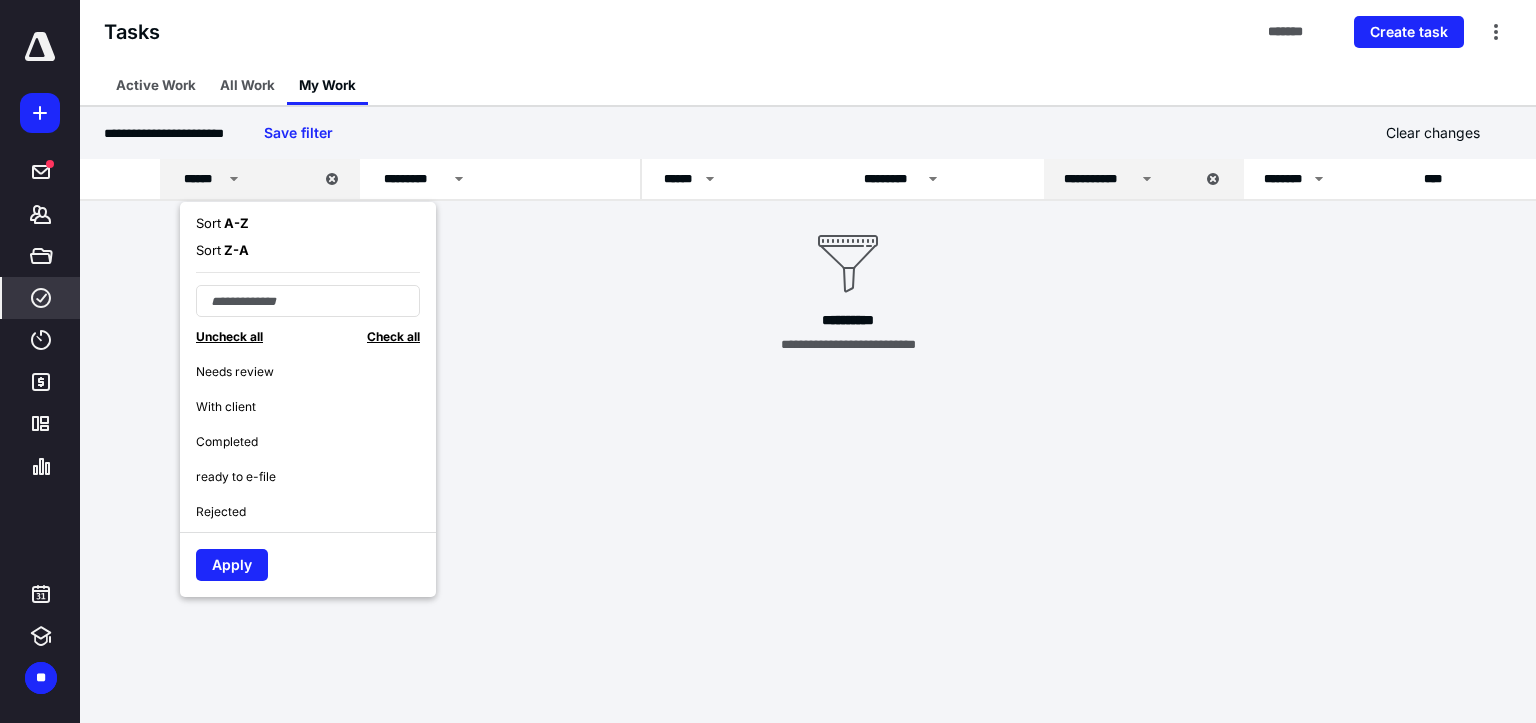 scroll, scrollTop: 0, scrollLeft: 0, axis: both 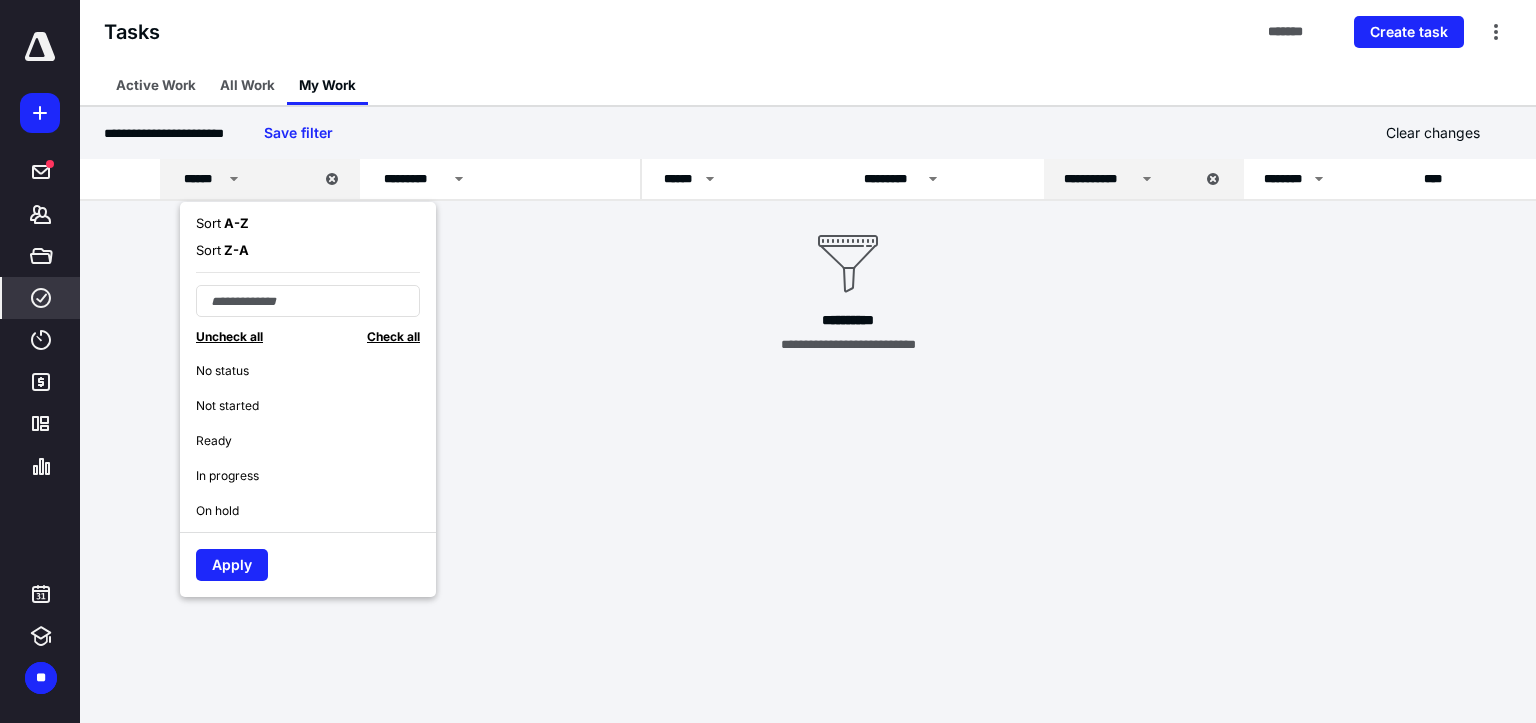 click on "In progress" at bounding box center (227, 476) 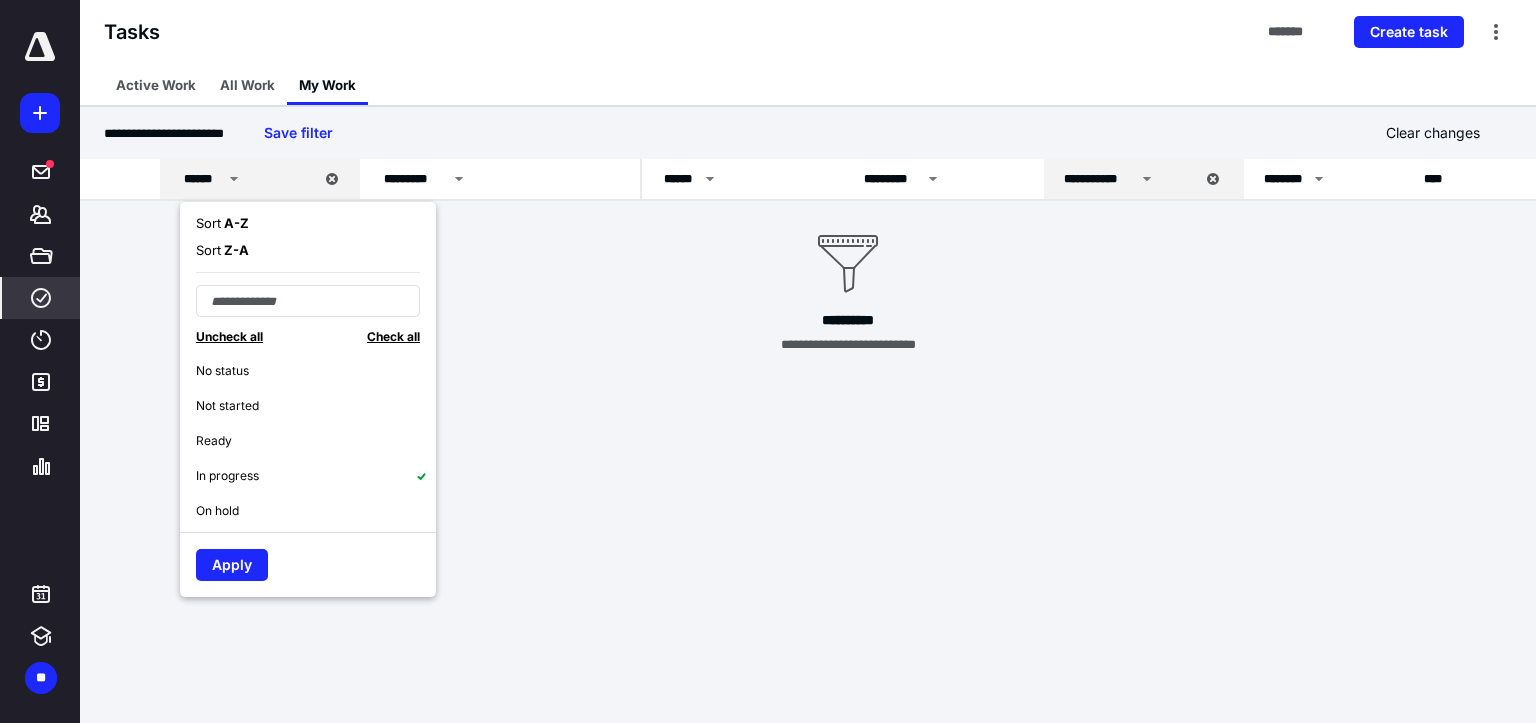 click on "Ready" at bounding box center [316, 440] 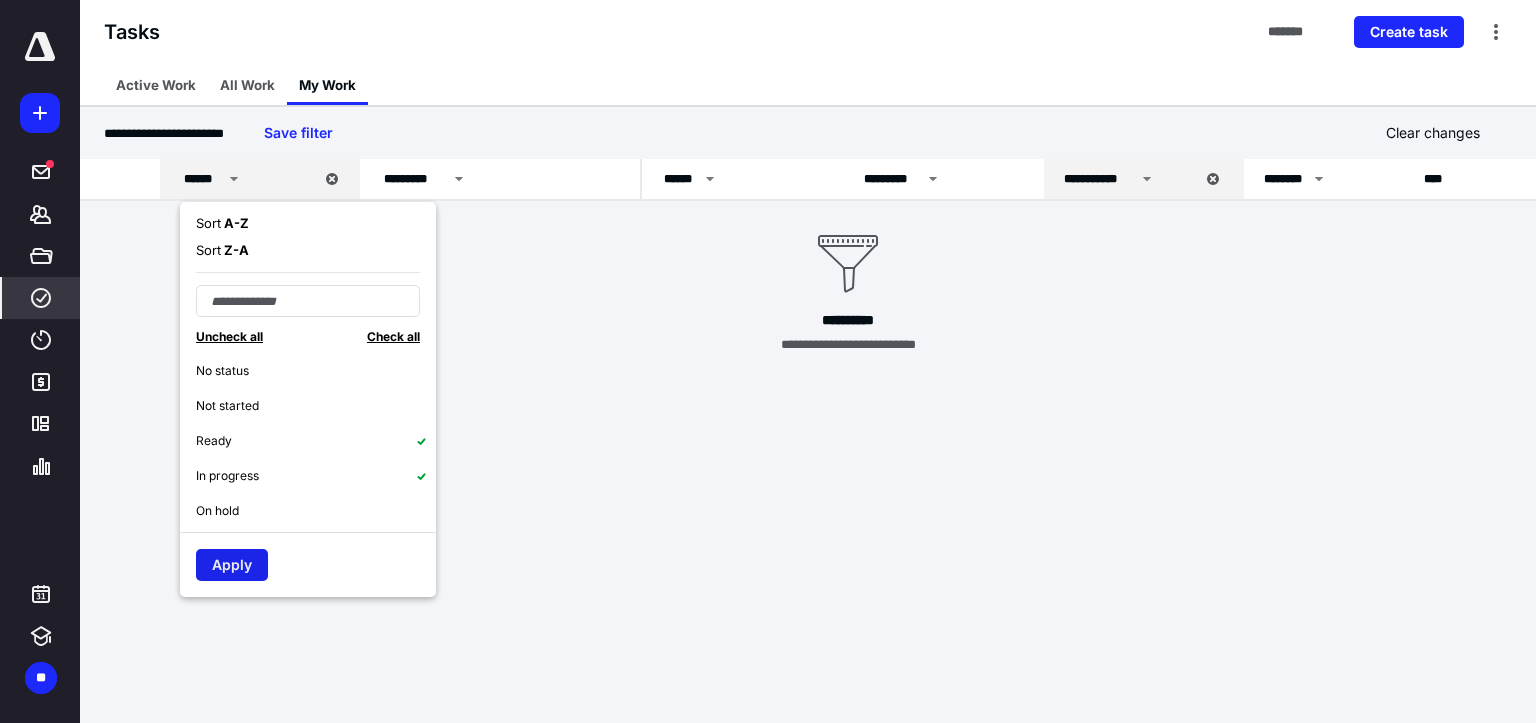 click on "Apply" at bounding box center (232, 565) 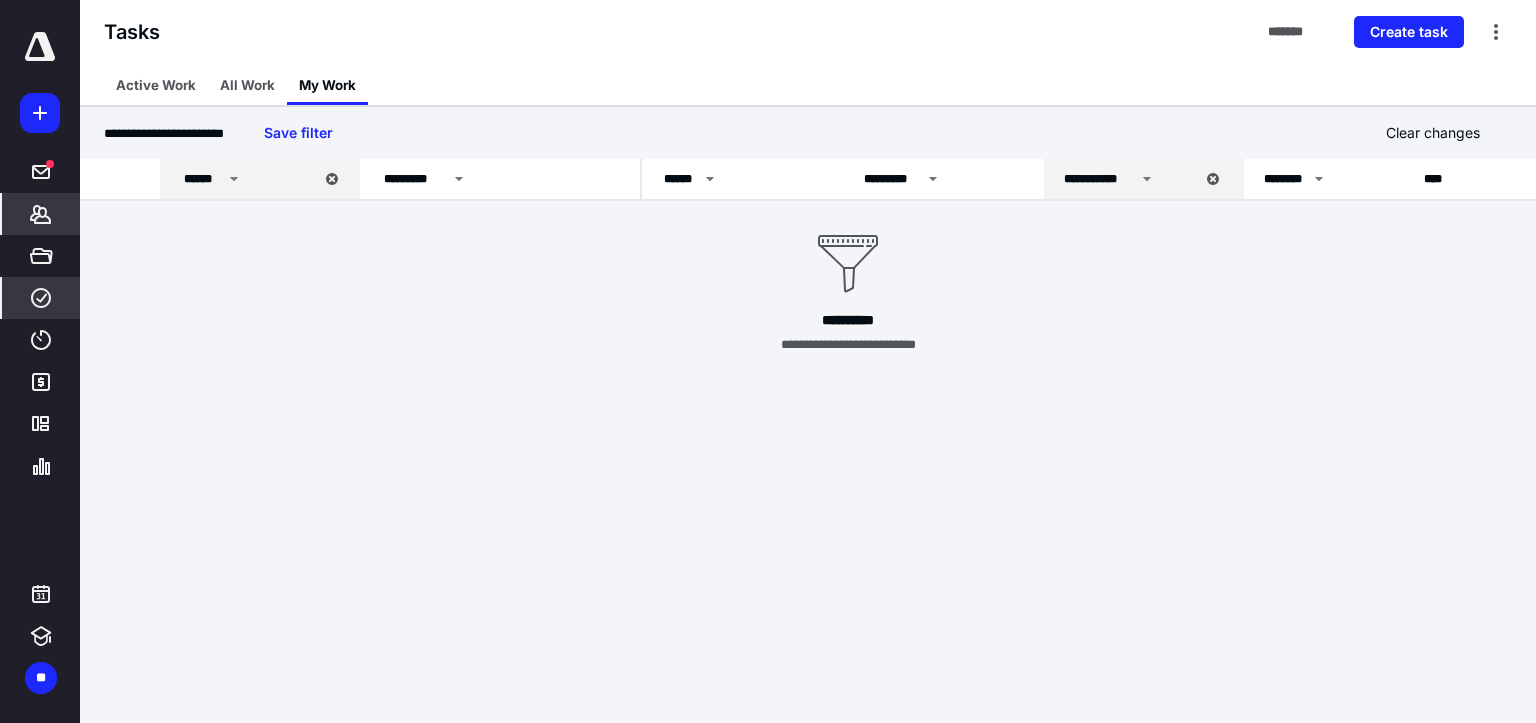 click 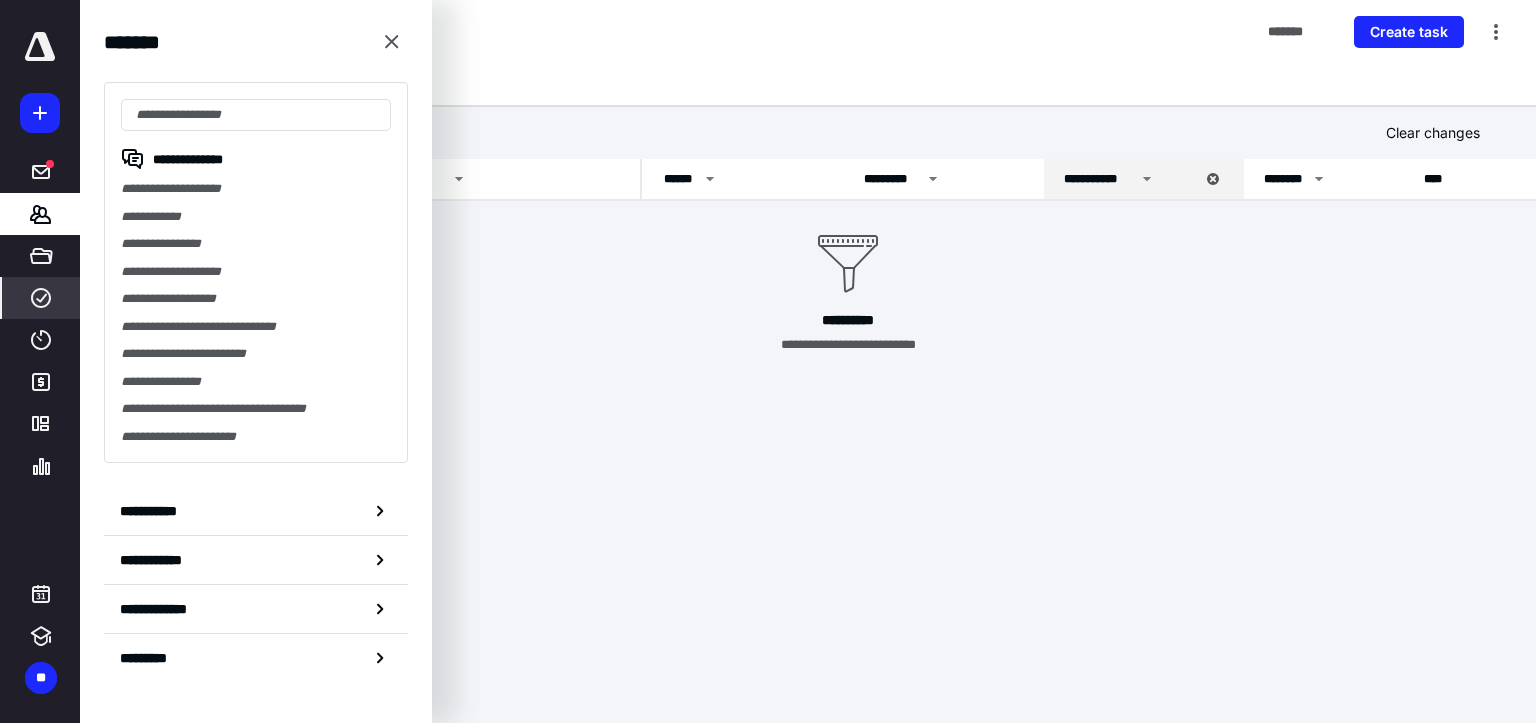 click on "Active Work All Work My Work" at bounding box center [808, 85] 